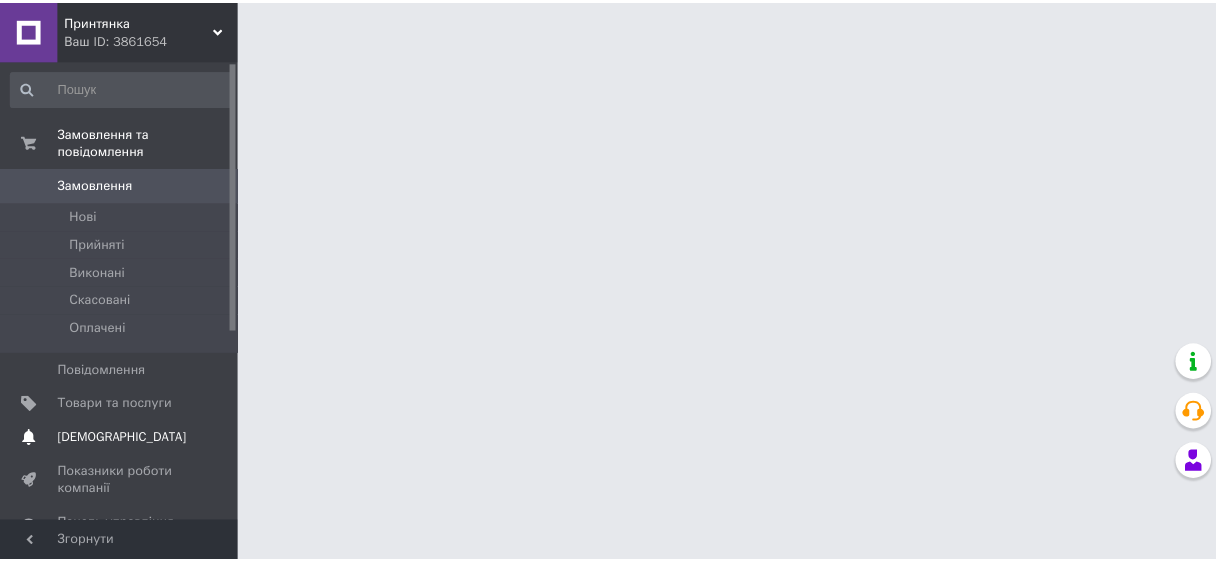 scroll, scrollTop: 0, scrollLeft: 0, axis: both 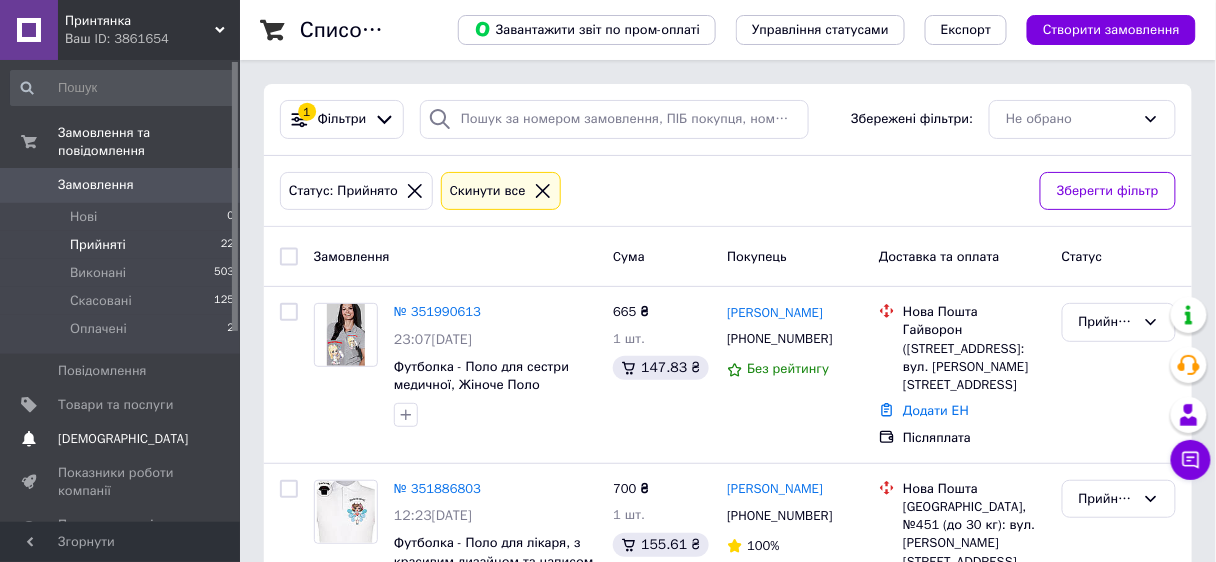 click on "[DEMOGRAPHIC_DATA]" at bounding box center (123, 439) 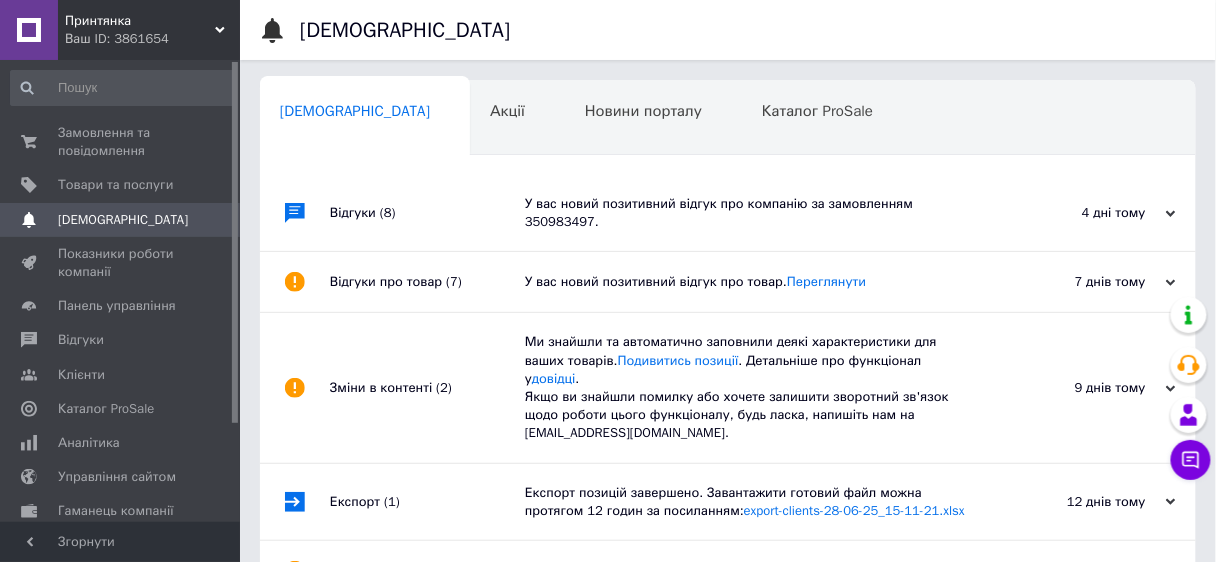scroll, scrollTop: 0, scrollLeft: 10, axis: horizontal 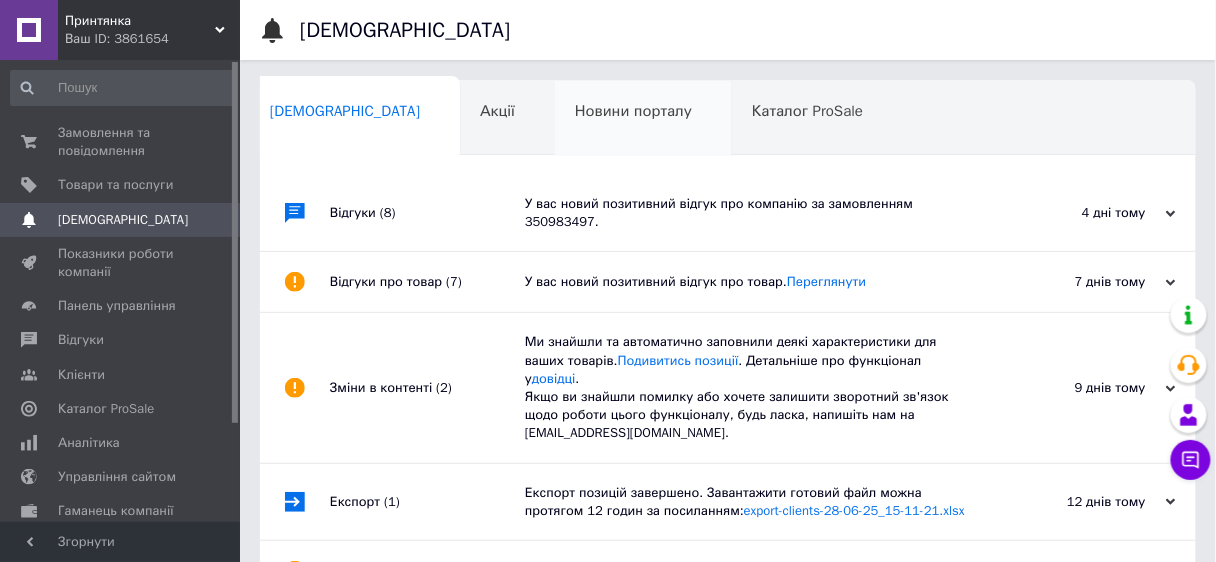 click on "Новини порталу 0" at bounding box center [643, 119] 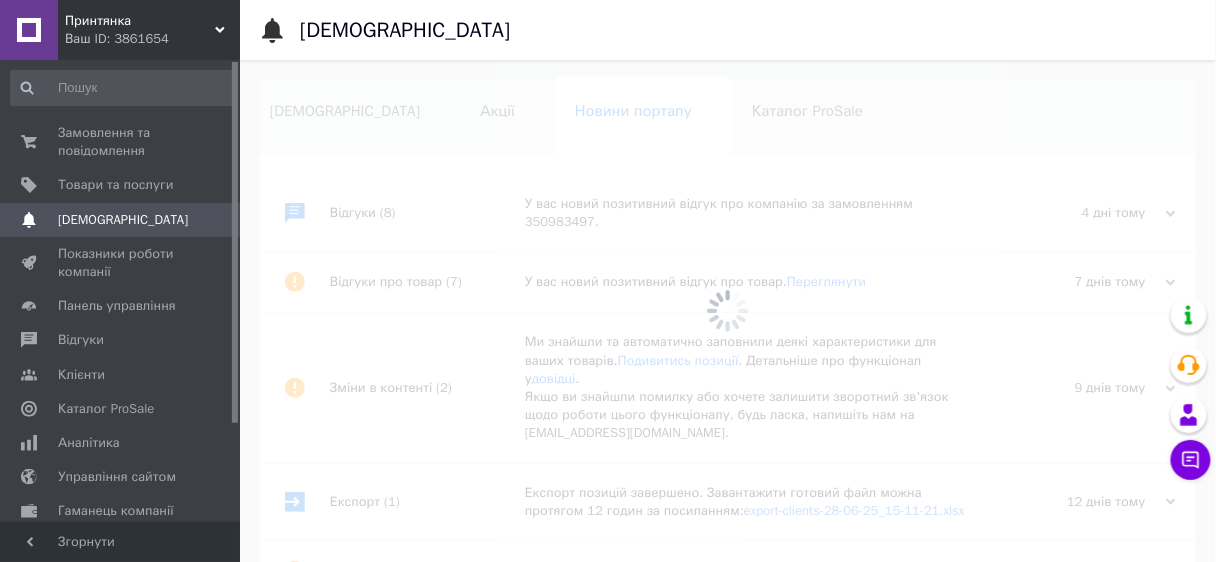 scroll, scrollTop: 0, scrollLeft: 13, axis: horizontal 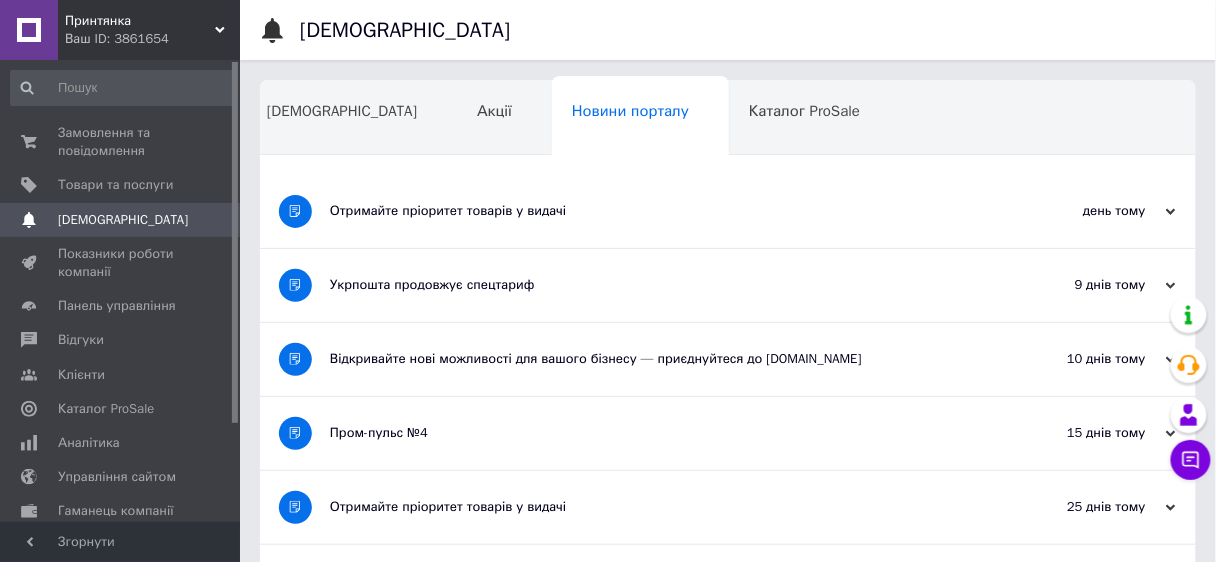 click on "Отримайте пріоритет товарів у видачі" at bounding box center (653, 211) 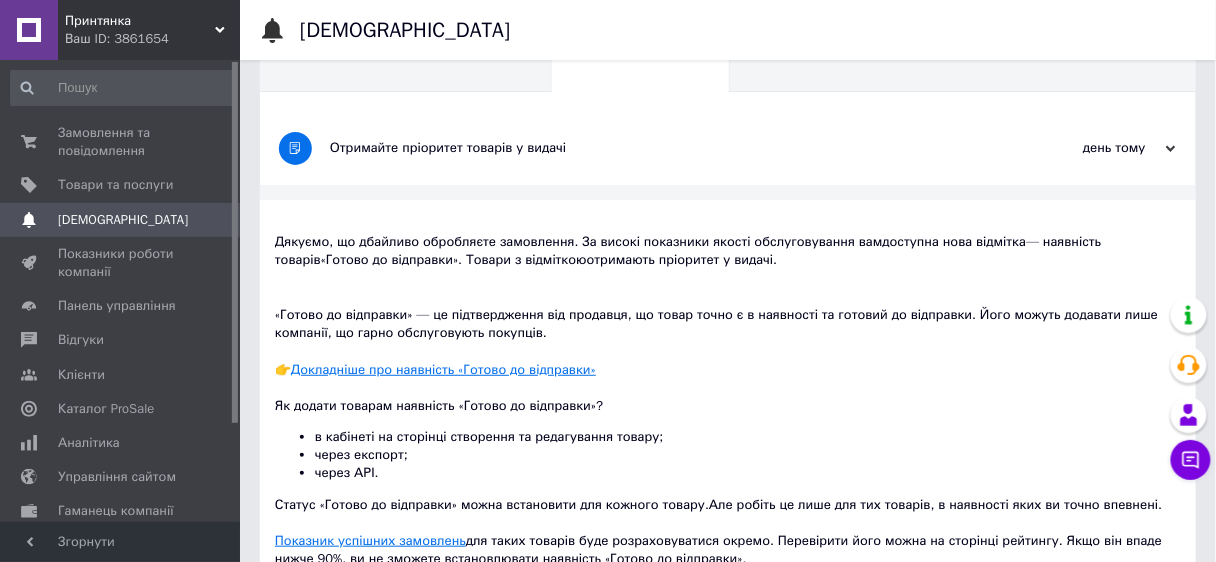 scroll, scrollTop: 160, scrollLeft: 0, axis: vertical 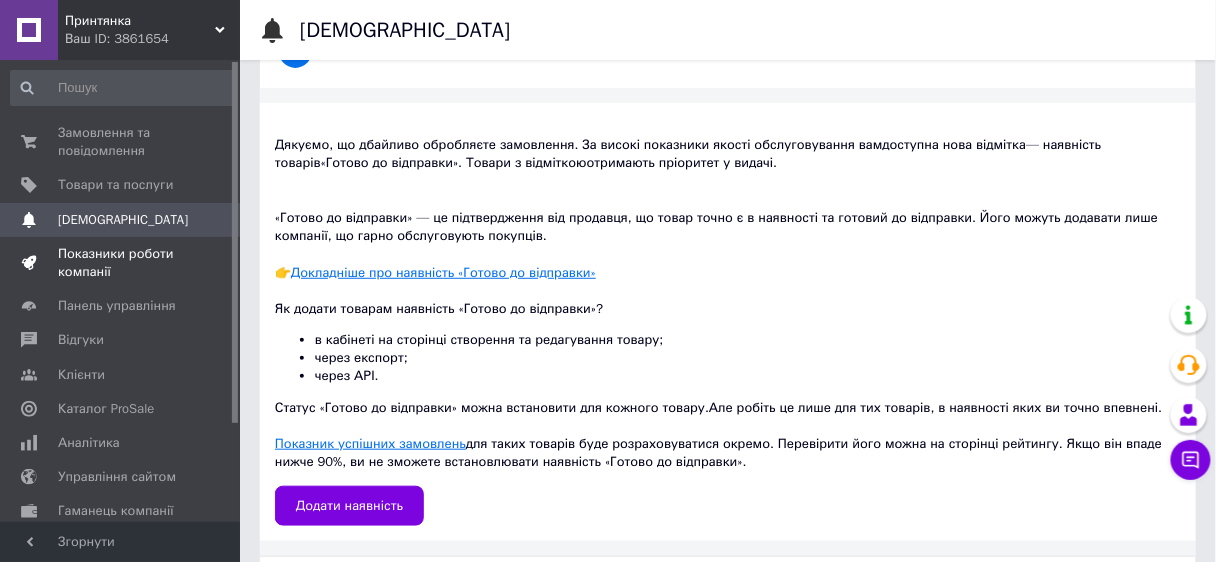 click at bounding box center [29, 263] 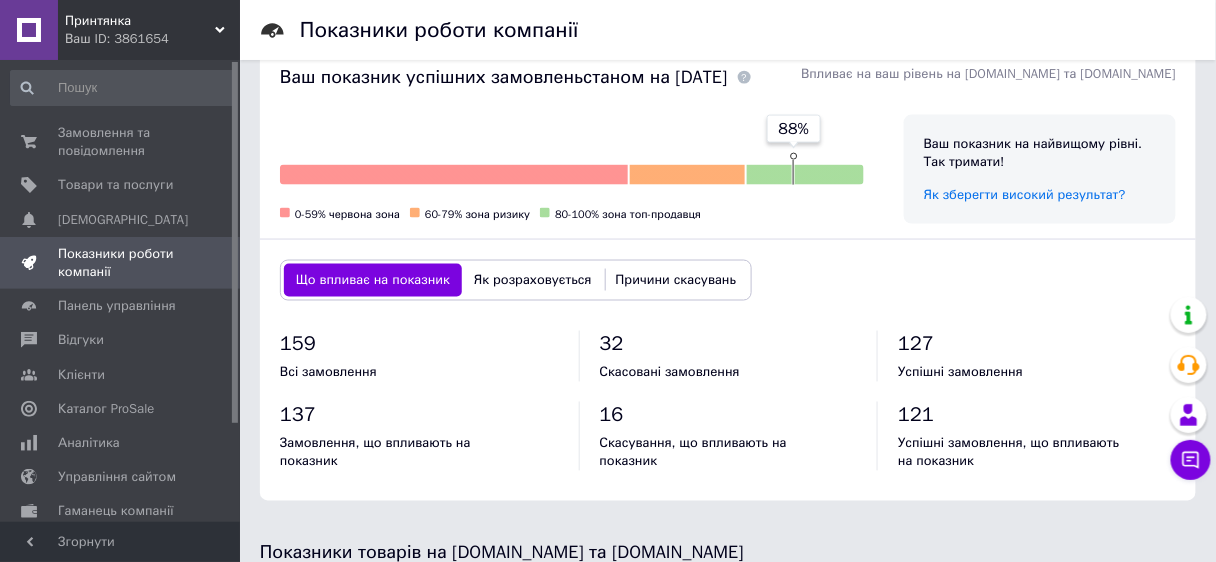 scroll, scrollTop: 960, scrollLeft: 0, axis: vertical 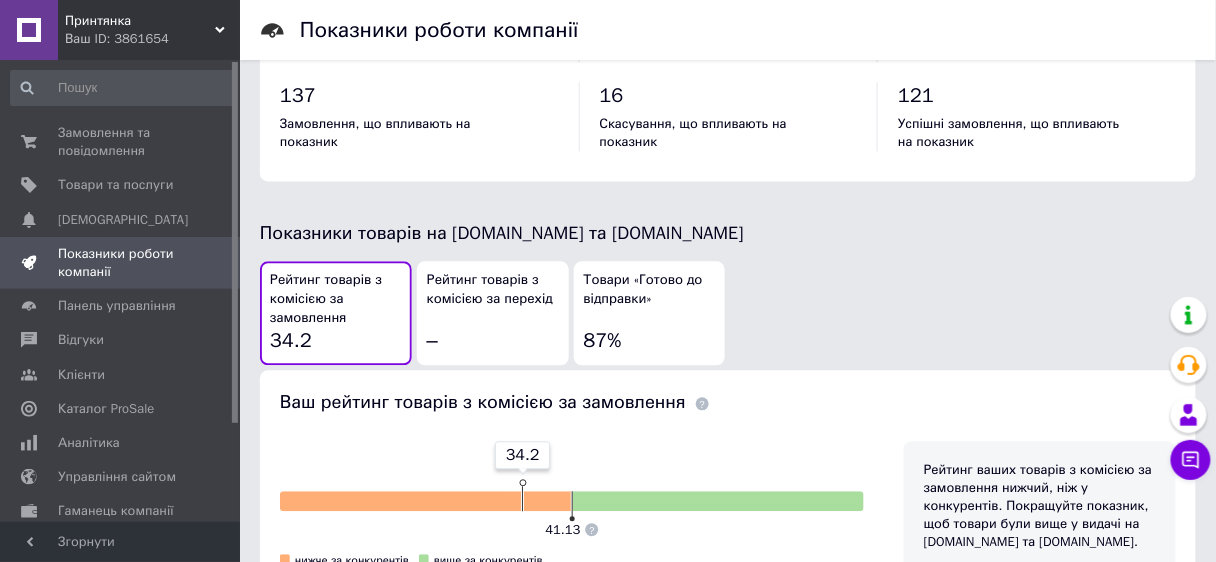 click on "Товари «Готово до відправки» 87%" at bounding box center [650, 313] 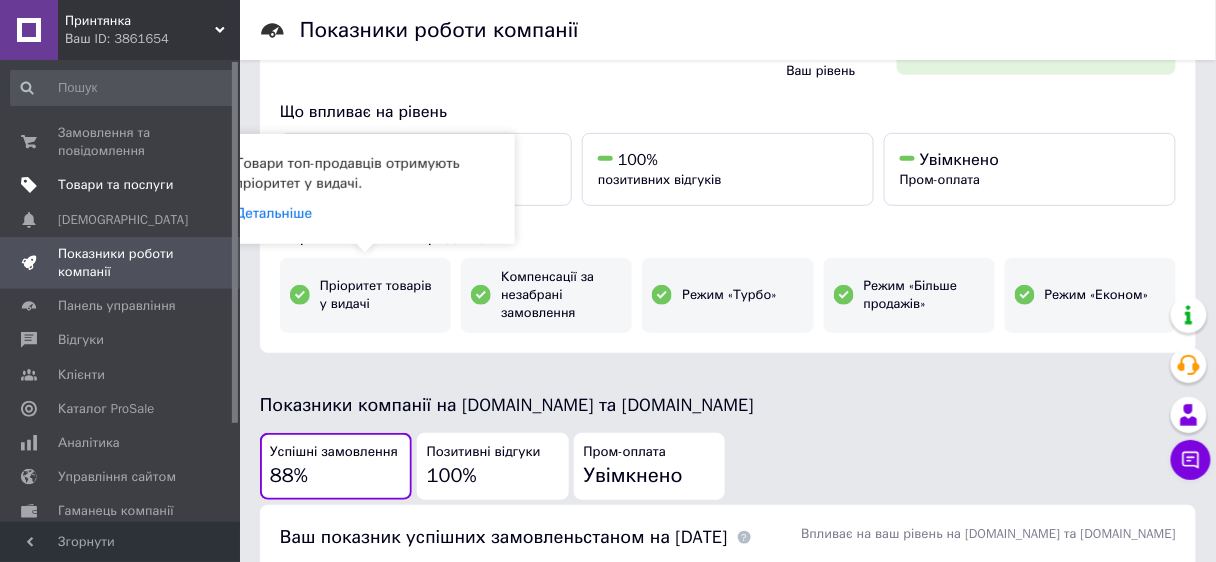 scroll, scrollTop: 0, scrollLeft: 0, axis: both 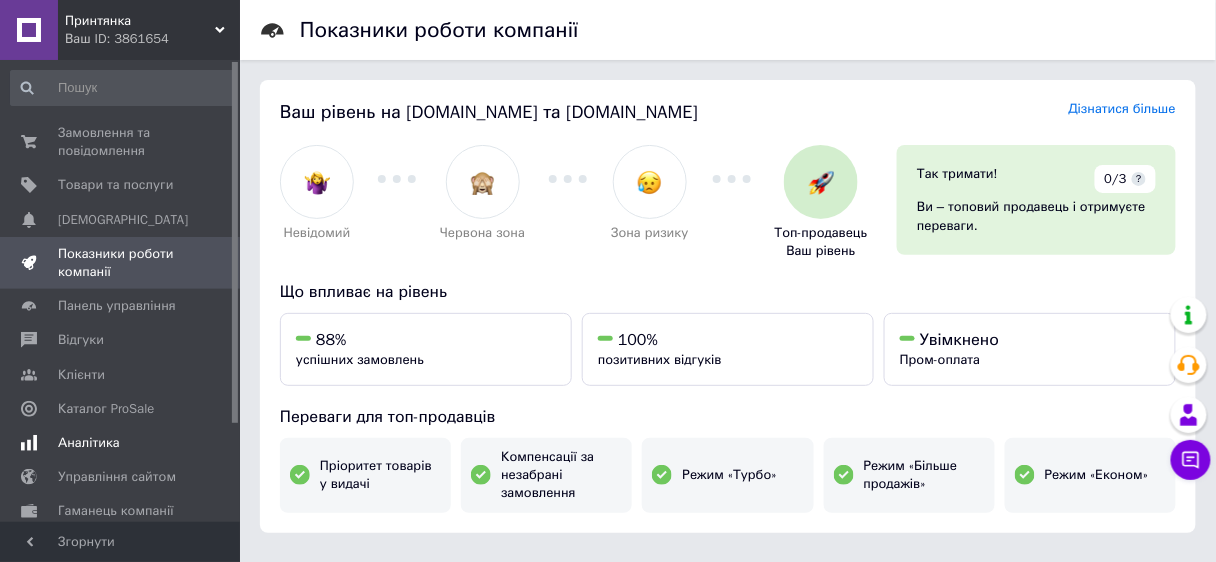click on "Аналітика" at bounding box center (89, 443) 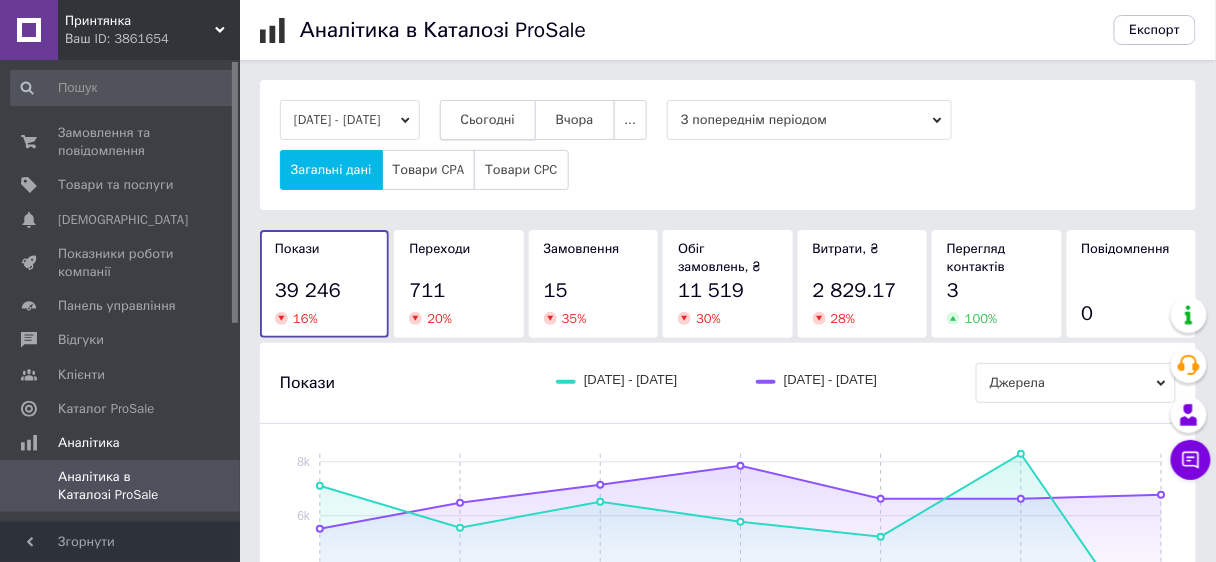 click on "Сьогодні" at bounding box center (488, 120) 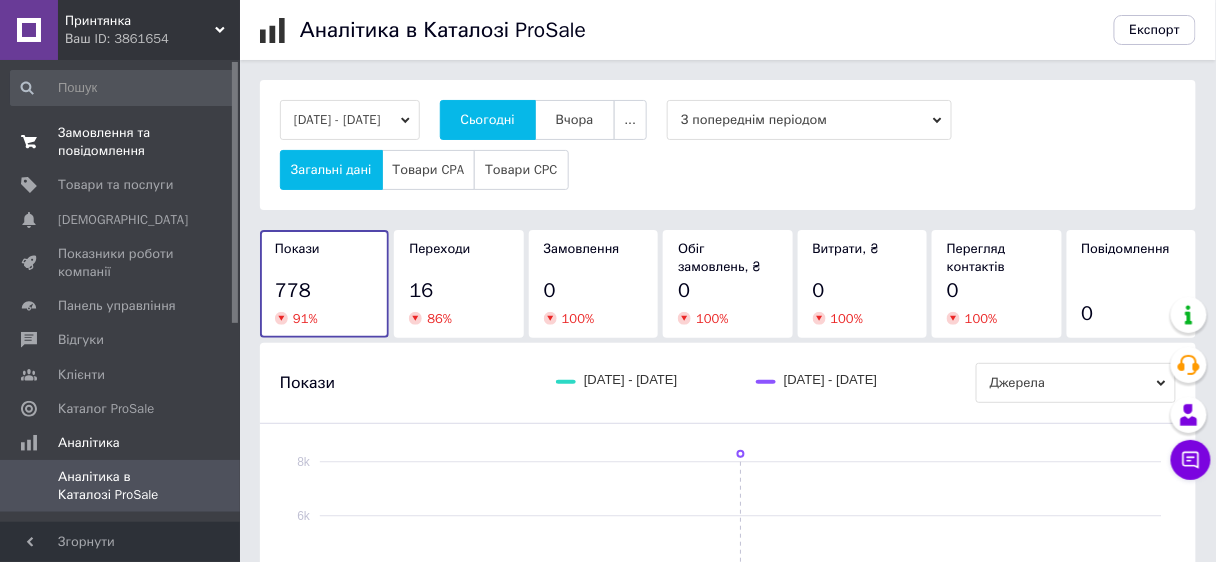click on "Замовлення та повідомлення" at bounding box center (121, 142) 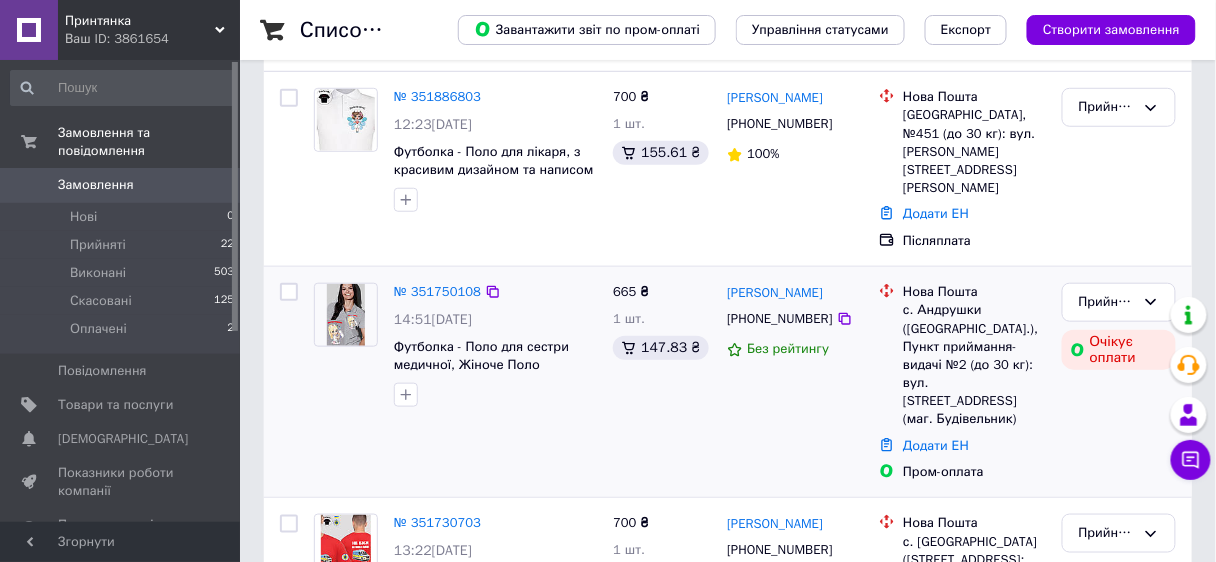 scroll, scrollTop: 400, scrollLeft: 0, axis: vertical 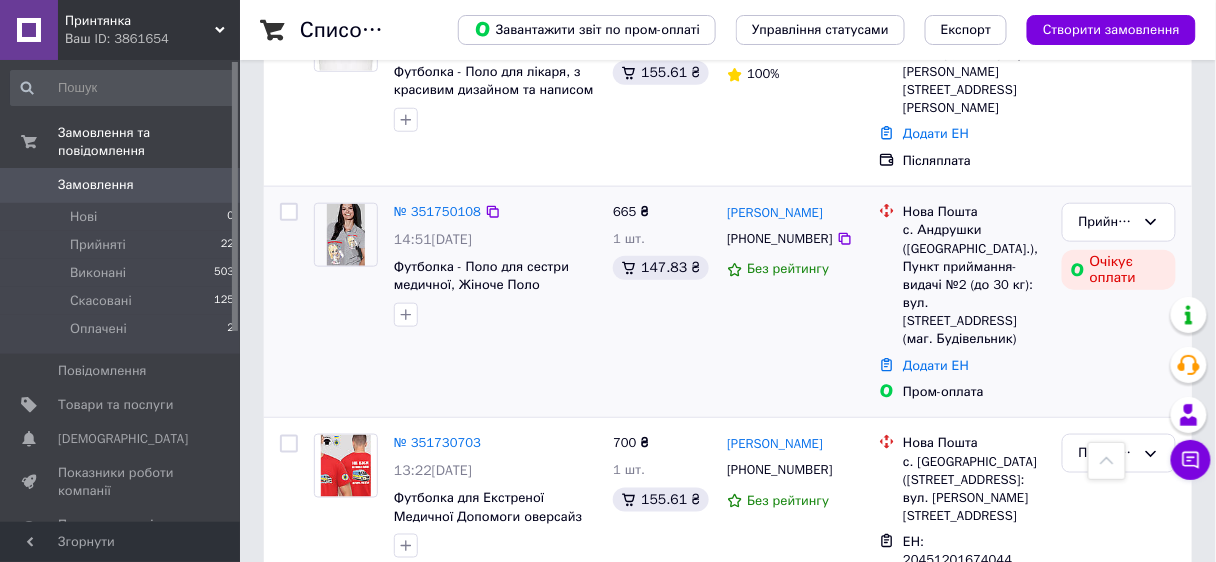 click on "№ 351750108 14:51, 08.07.2025 Футболка - Поло для сестри медичної, Жіноче Поло" at bounding box center [455, 302] 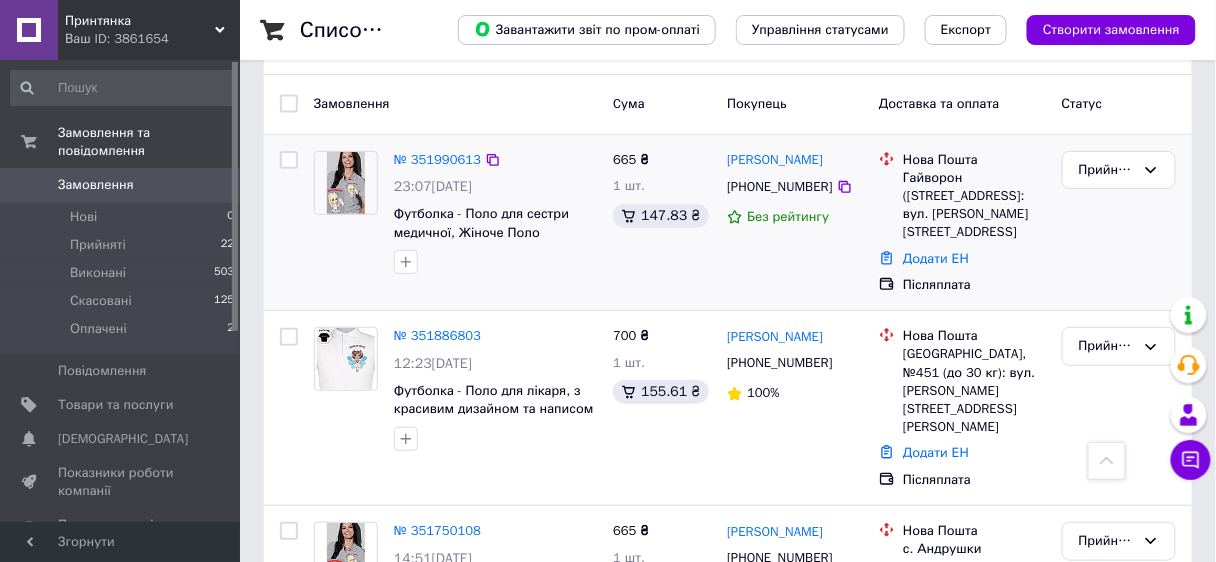 scroll, scrollTop: 80, scrollLeft: 0, axis: vertical 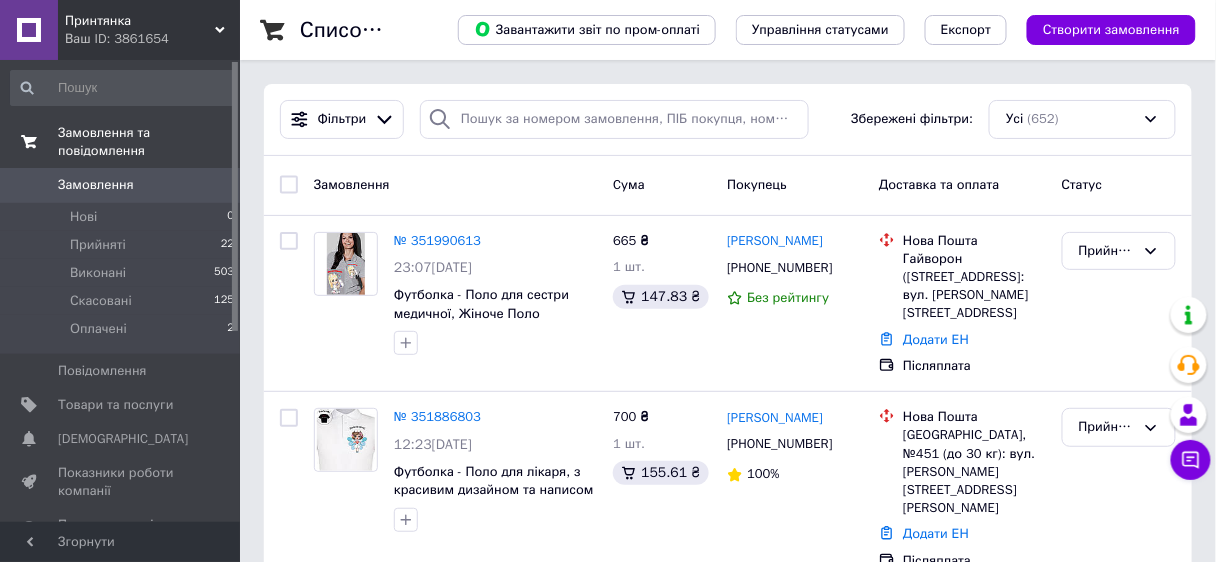 click on "Замовлення та повідомлення" at bounding box center [149, 142] 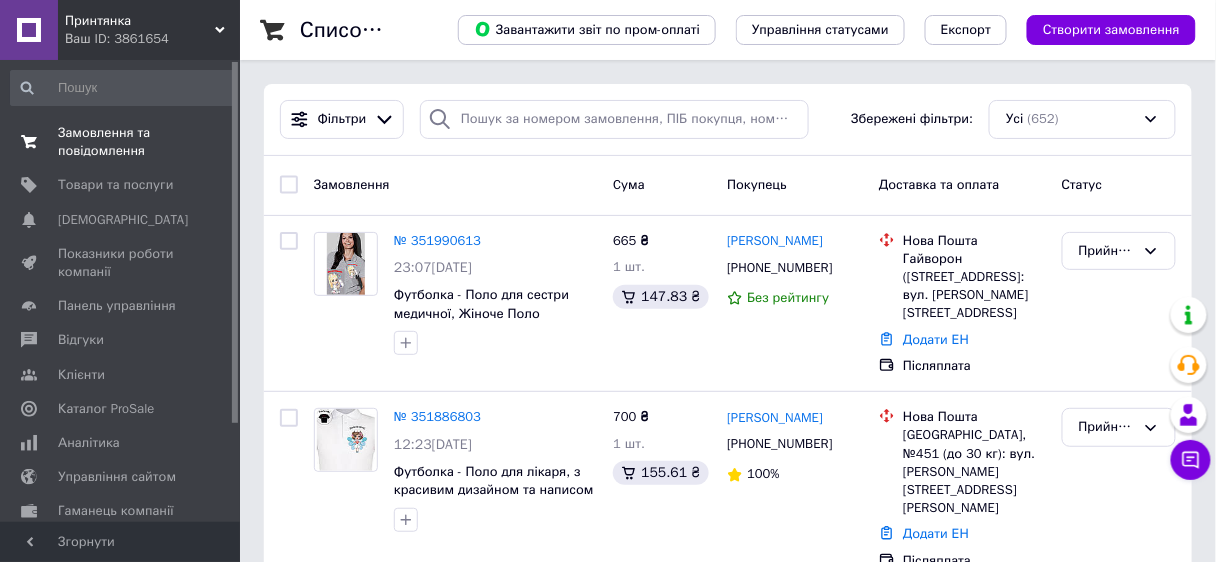 click on "Замовлення та повідомлення" at bounding box center (121, 142) 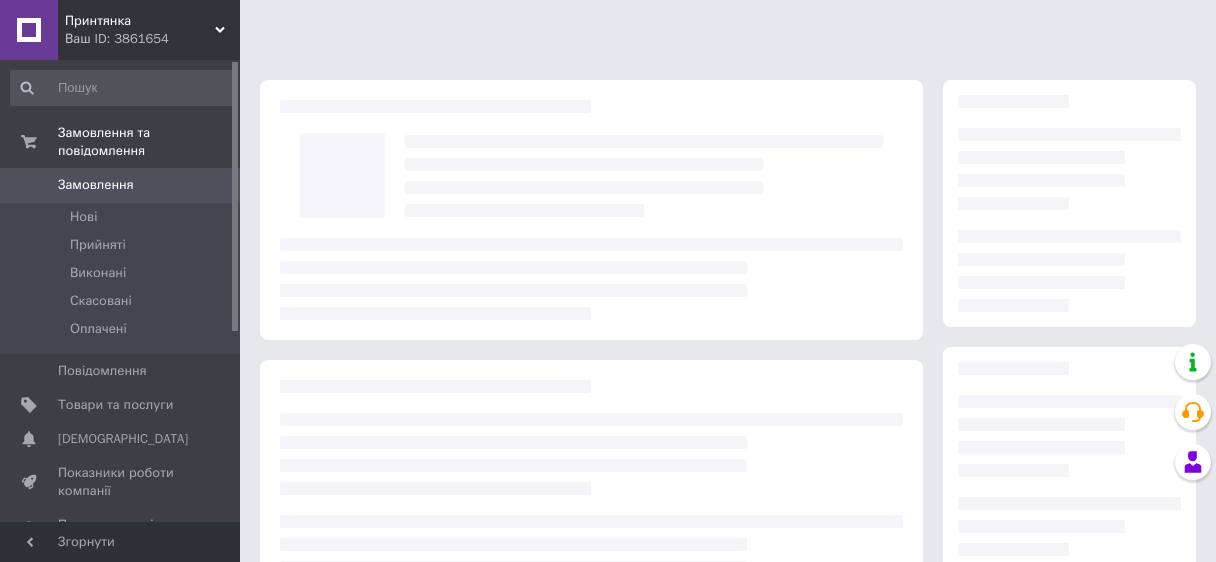 scroll, scrollTop: 0, scrollLeft: 0, axis: both 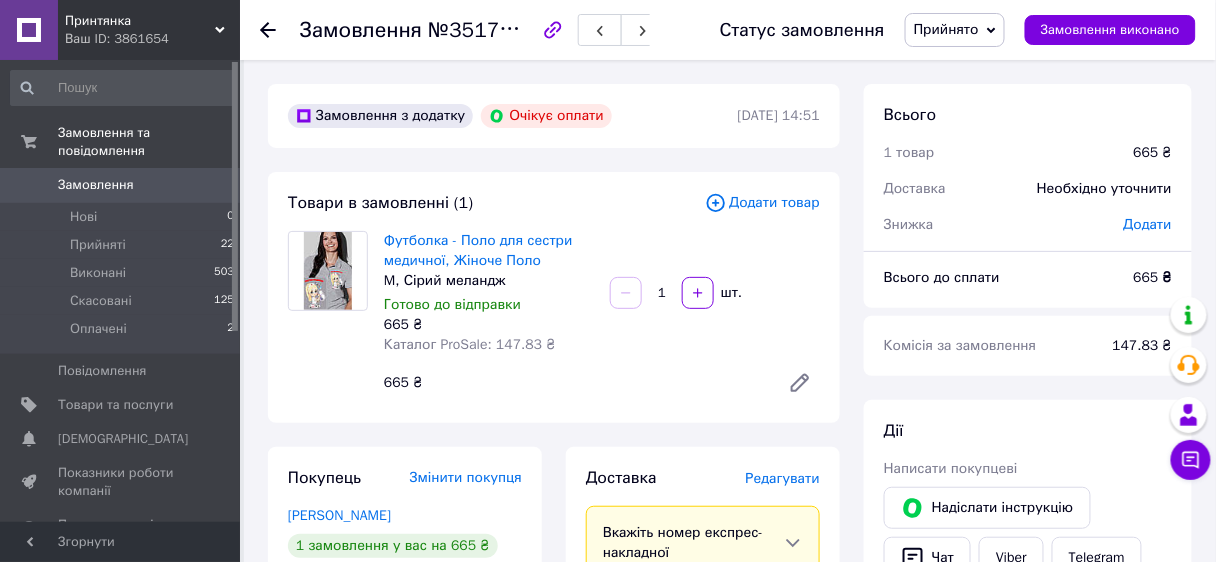 drag, startPoint x: 504, startPoint y: 263, endPoint x: 573, endPoint y: 207, distance: 88.86507 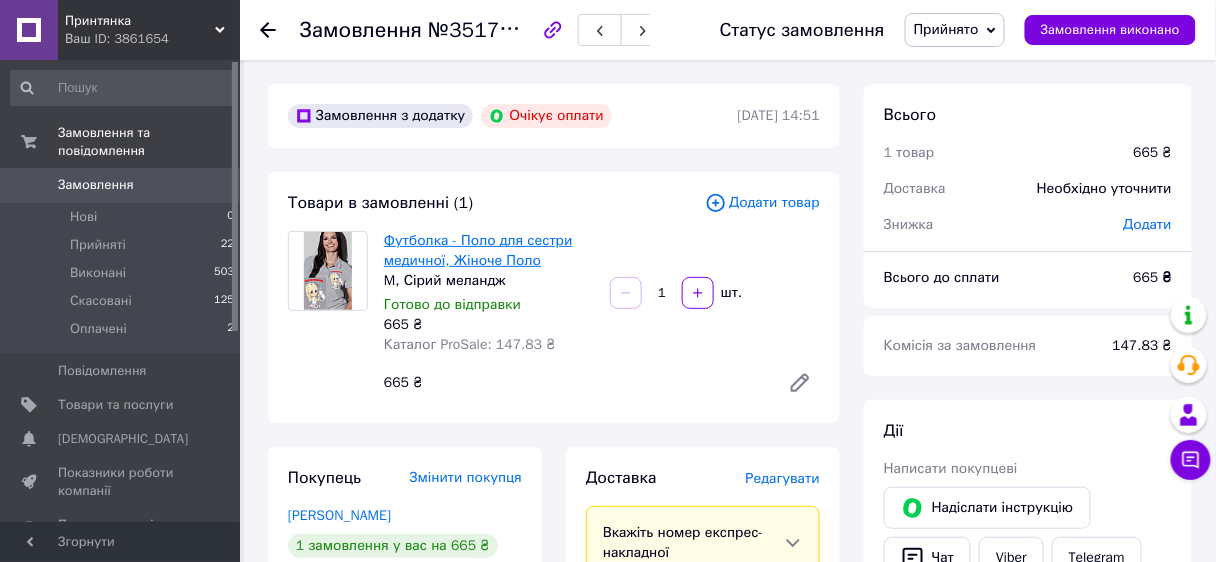 click on "Футболка - Поло для сестри медичної, Жіноче Поло" at bounding box center [478, 250] 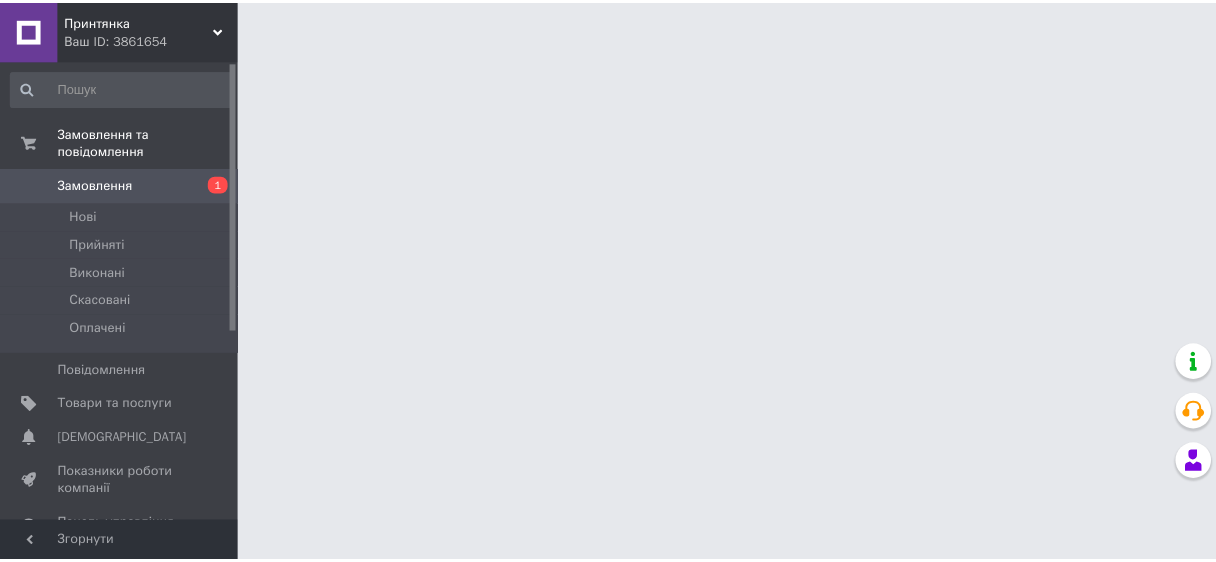 scroll, scrollTop: 0, scrollLeft: 0, axis: both 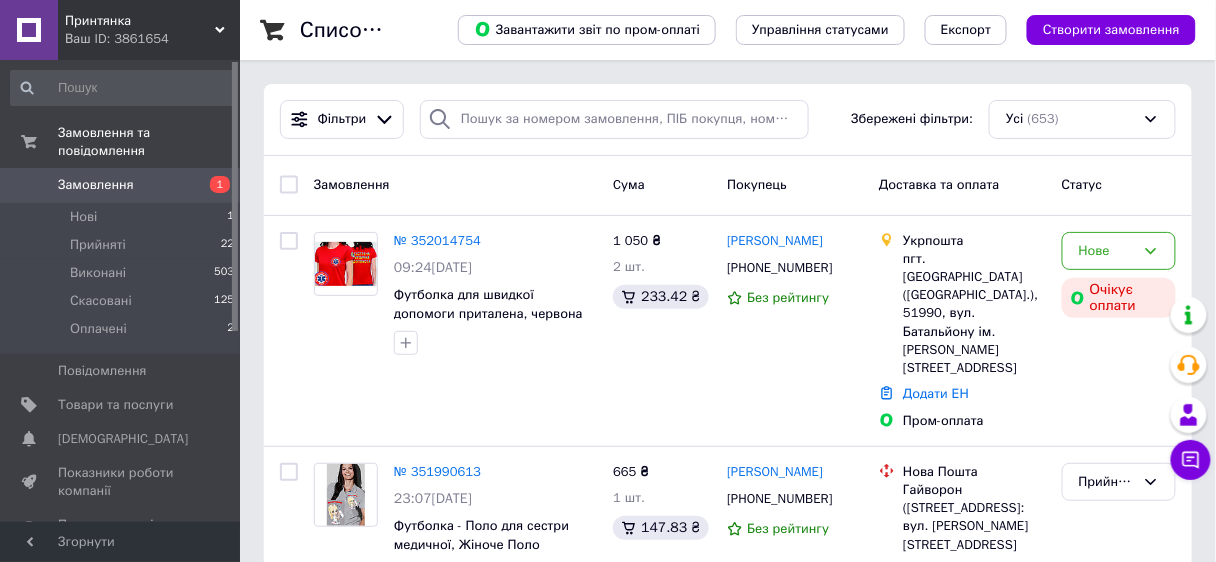 drag, startPoint x: 430, startPoint y: 243, endPoint x: 408, endPoint y: 238, distance: 22.561028 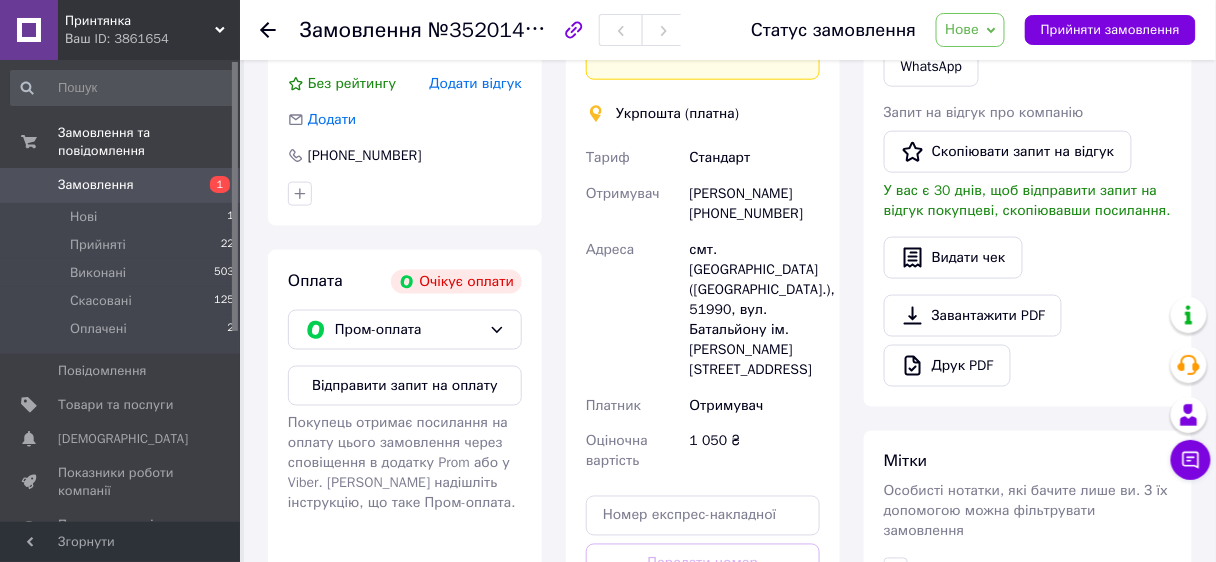 scroll, scrollTop: 560, scrollLeft: 0, axis: vertical 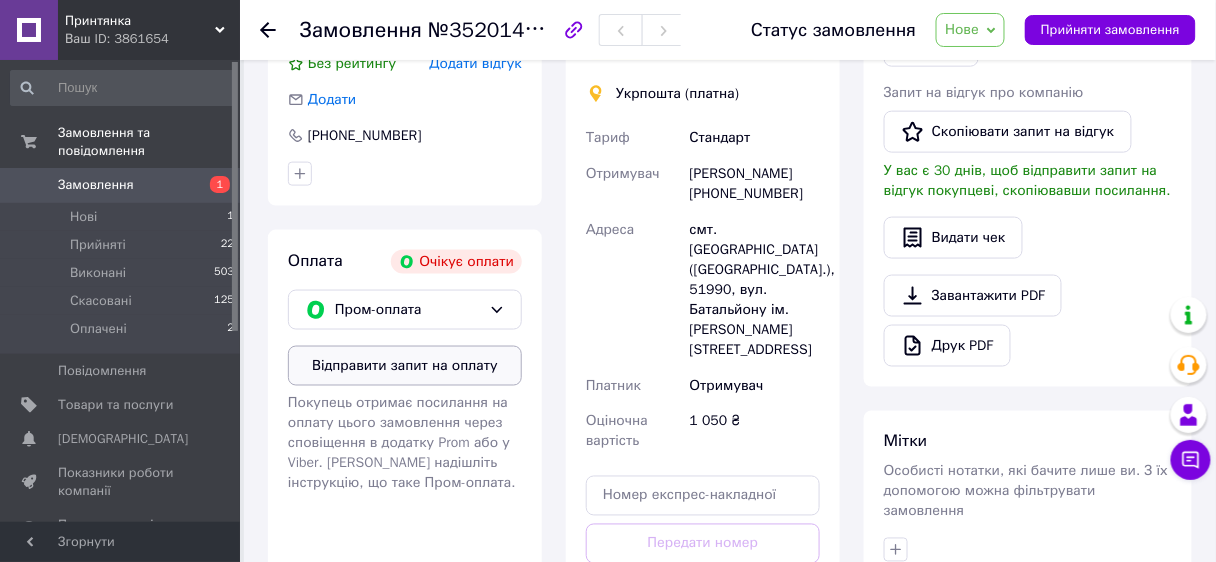 click on "Відправити запит на оплату" at bounding box center (405, 366) 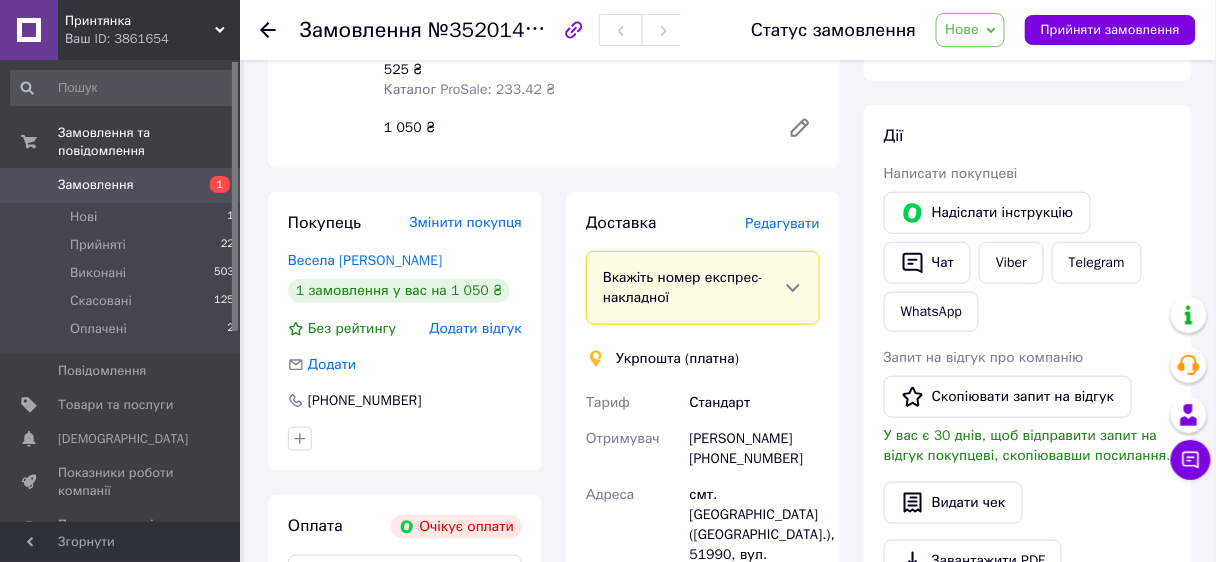 scroll, scrollTop: 400, scrollLeft: 0, axis: vertical 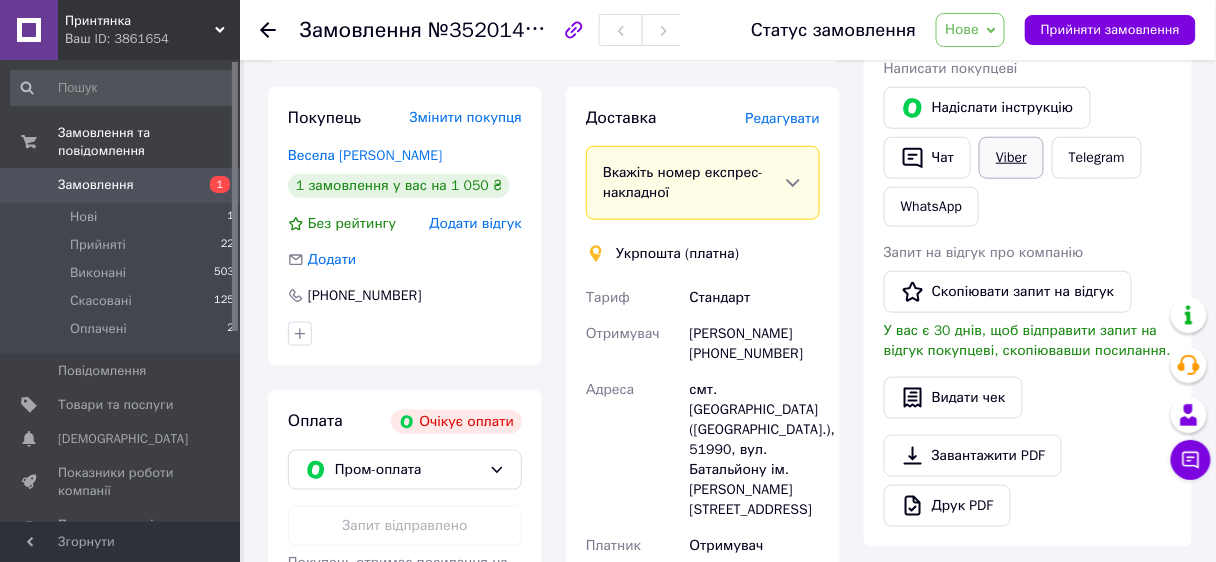 click on "Viber" at bounding box center [1011, 158] 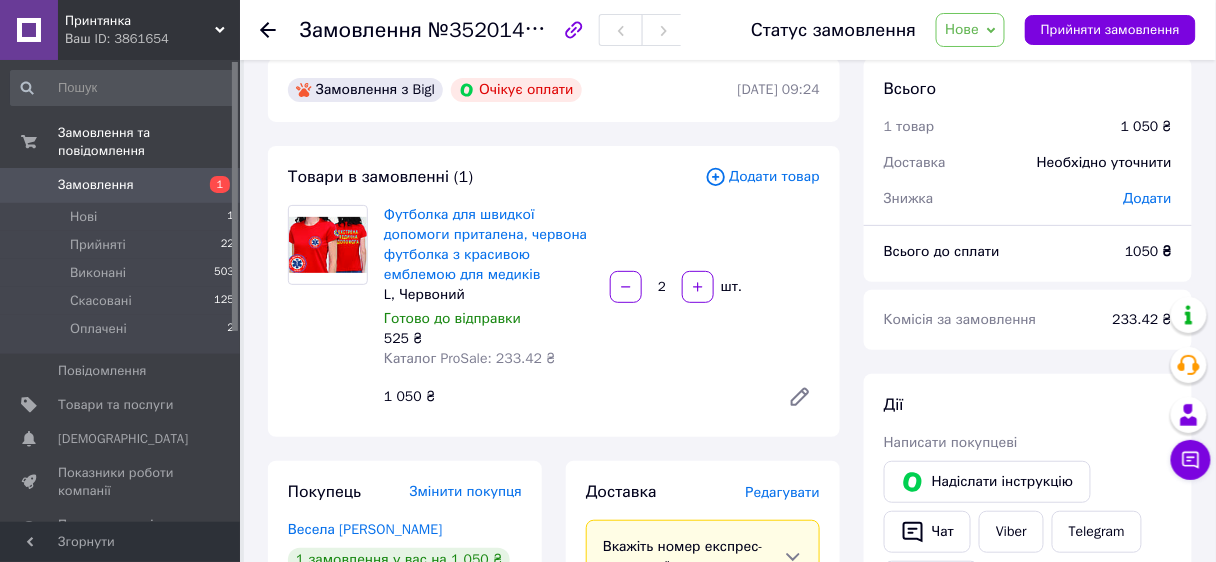 scroll, scrollTop: 0, scrollLeft: 0, axis: both 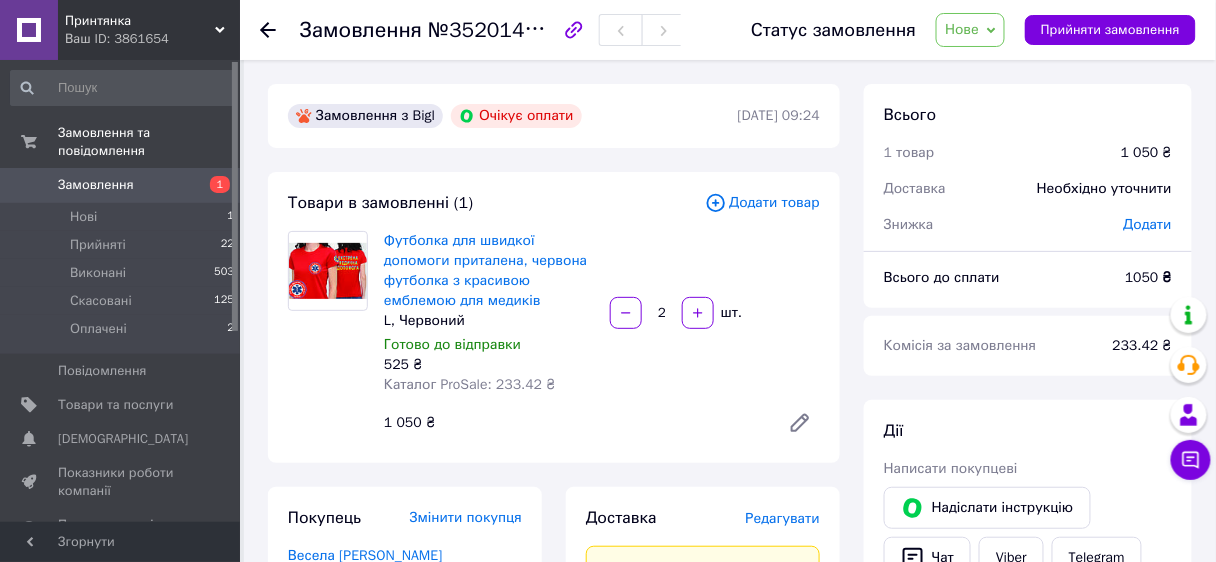 click on "Замовлення №352014754 Статус замовлення Нове Прийнято Виконано Скасовано Оплачено Прийняти замовлення Замовлення з Bigl Очікує оплати 10.07.2025 | 09:24 Товари в замовленні (1) Додати товар Футболка для швидкої допомоги приталена, червона футболка з красивою емблемою для медиків L, Червоний Готово до відправки 525 ₴ Каталог ProSale: 233.42 ₴  2   шт. 1 050 ₴ Покупець Змінити покупця Весела Оксана 1 замовлення у вас на 1 050 ₴ Без рейтингу   Додати відгук Додати +380666363192 Оплата Очікує оплати Пром-оплата Запит відправлено Доставка Редагувати Вкажіть номер експрес-накладної Тариф" at bounding box center [730, 757] 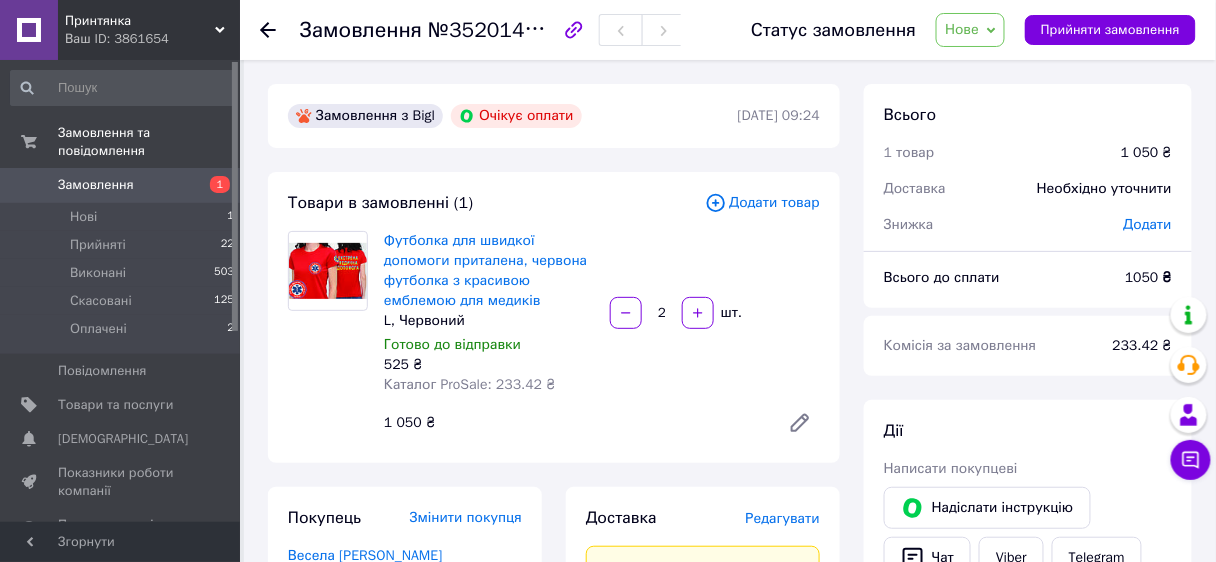click on "Замовлення №352014754 Статус замовлення Нове Прийнято Виконано Скасовано Оплачено Прийняти замовлення Замовлення з Bigl Очікує оплати 10.07.2025 | 09:24 Товари в замовленні (1) Додати товар Футболка для швидкої допомоги приталена, червона футболка з красивою емблемою для медиків L, Червоний Готово до відправки 525 ₴ Каталог ProSale: 233.42 ₴  2   шт. 1 050 ₴ Покупець Змінити покупця Весела Оксана 1 замовлення у вас на 1 050 ₴ Без рейтингу   Додати відгук Додати +380666363192 Оплата Очікує оплати Пром-оплата Запит відправлено Доставка Редагувати Вкажіть номер експрес-накладної Тариф" at bounding box center (730, 757) 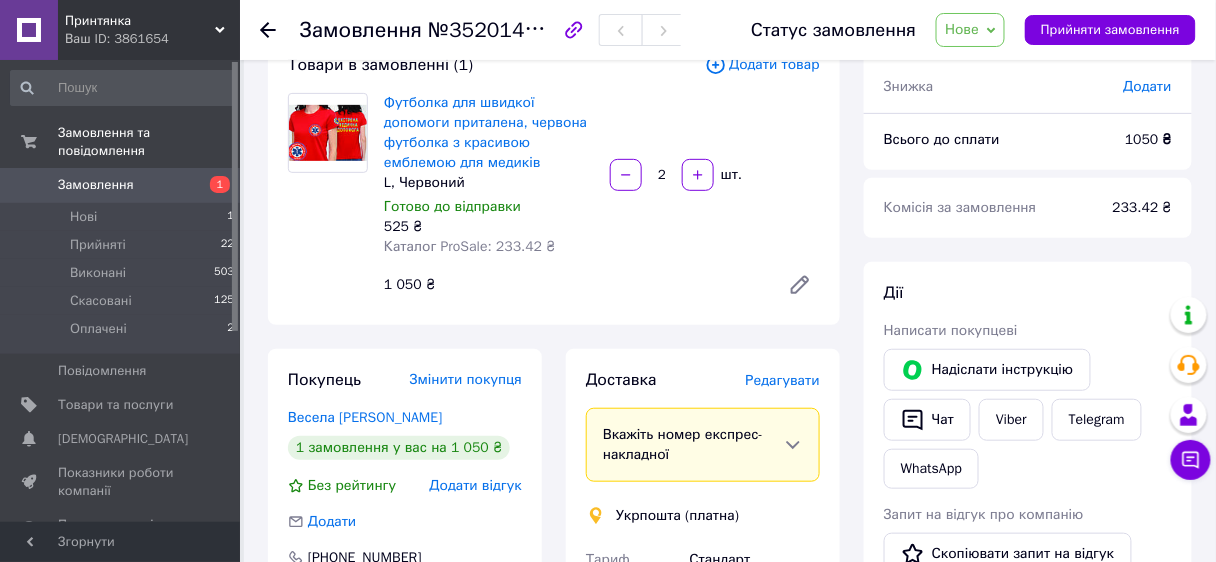 scroll, scrollTop: 80, scrollLeft: 0, axis: vertical 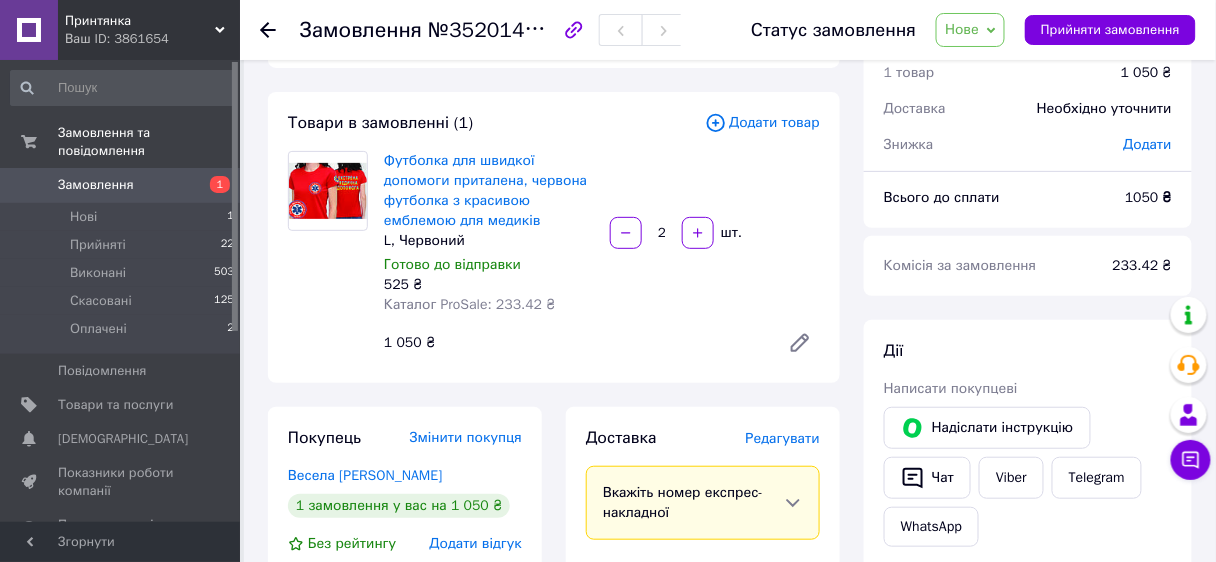 click on "Замовлення" at bounding box center [96, 185] 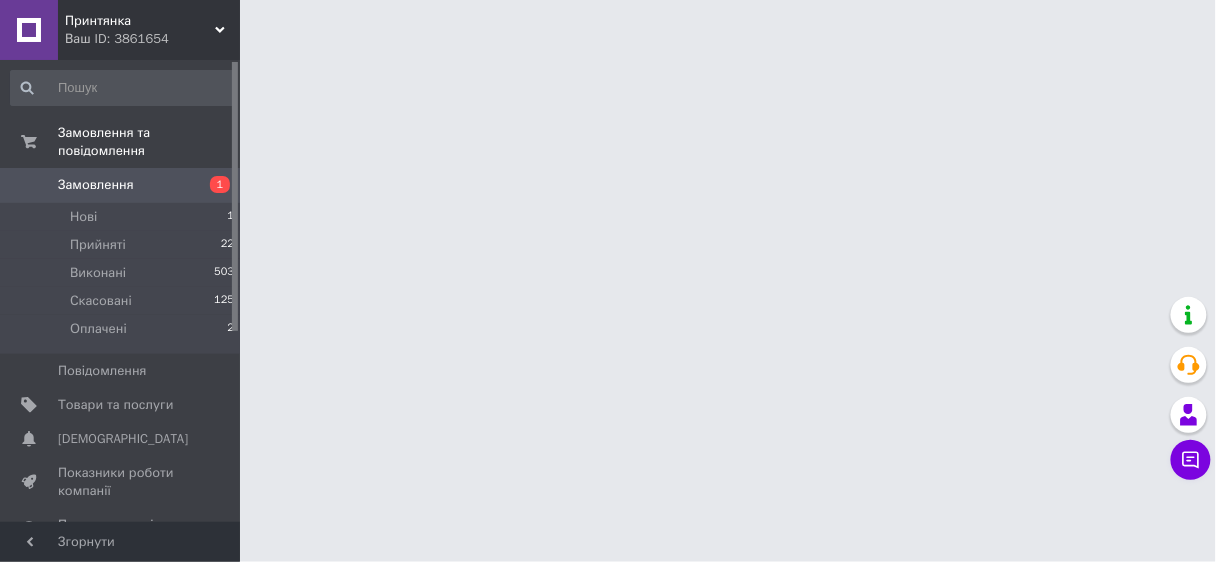 scroll, scrollTop: 0, scrollLeft: 0, axis: both 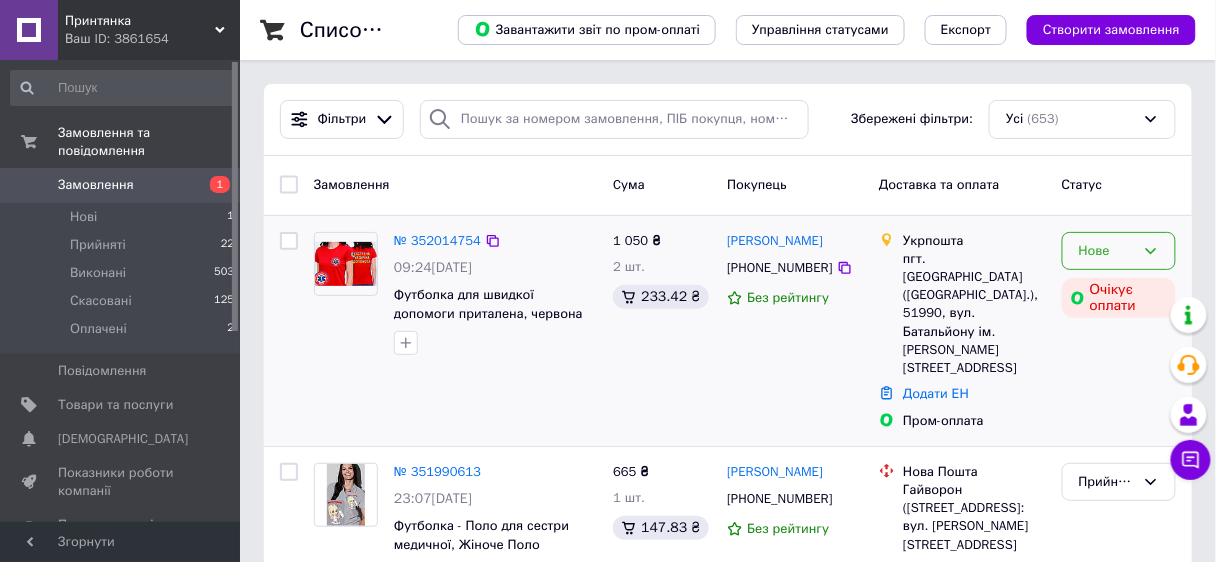 click 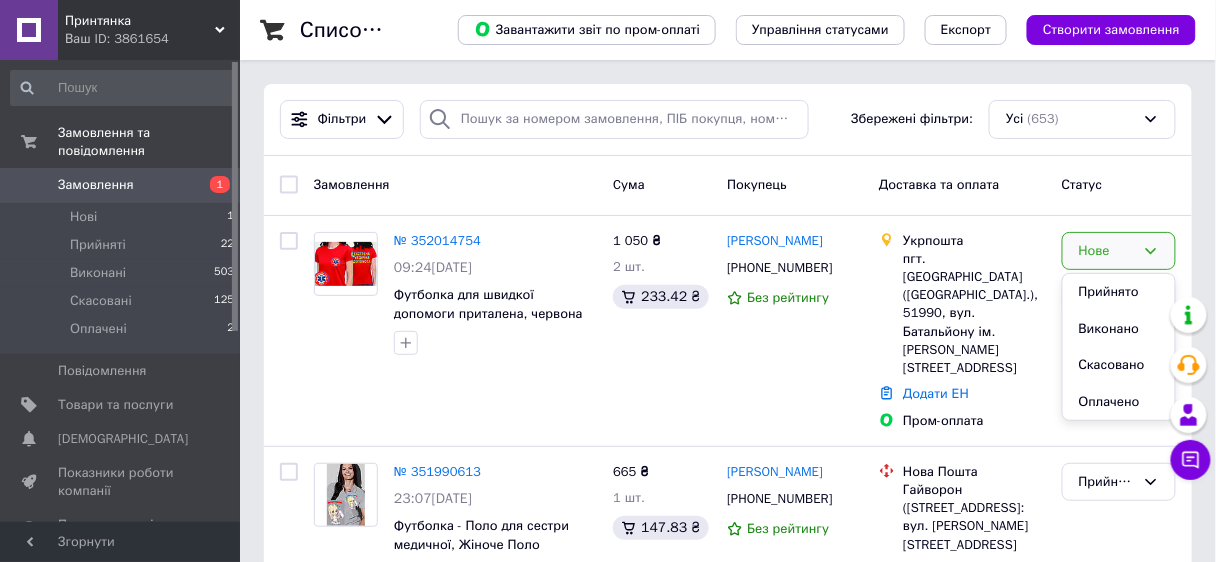 click on "Статус" at bounding box center [1119, 185] 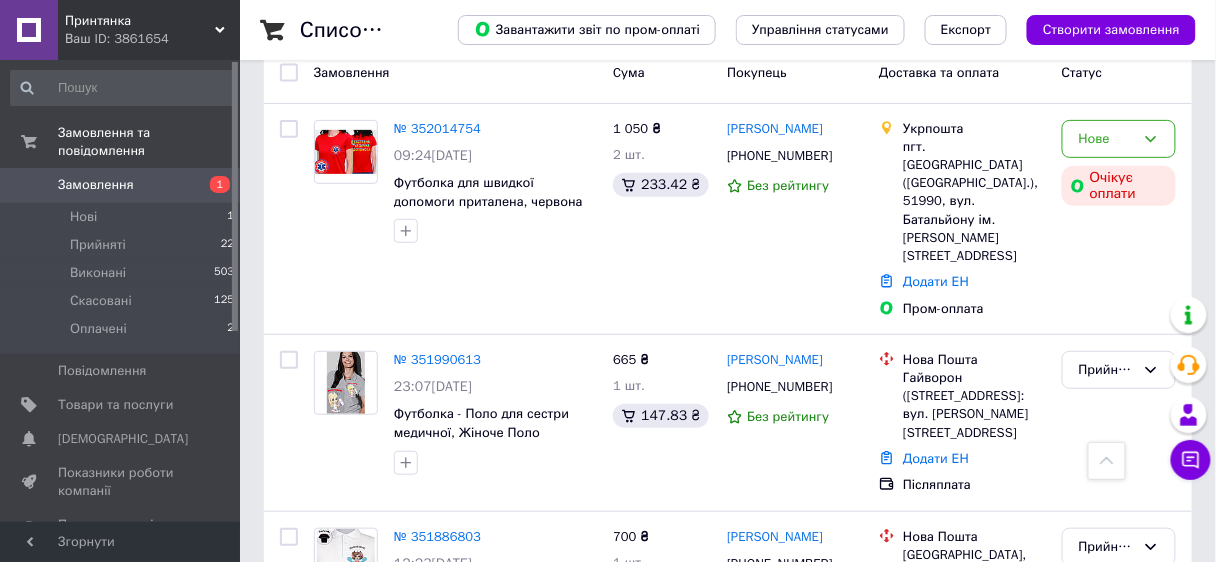 scroll, scrollTop: 0, scrollLeft: 0, axis: both 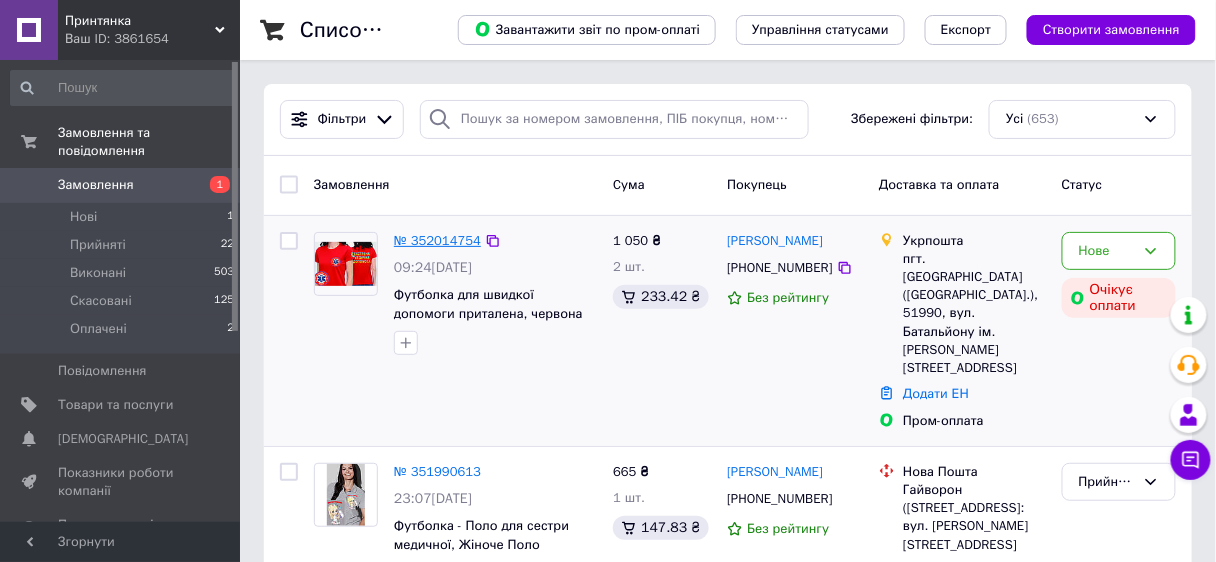 click on "№ 352014754" at bounding box center [437, 240] 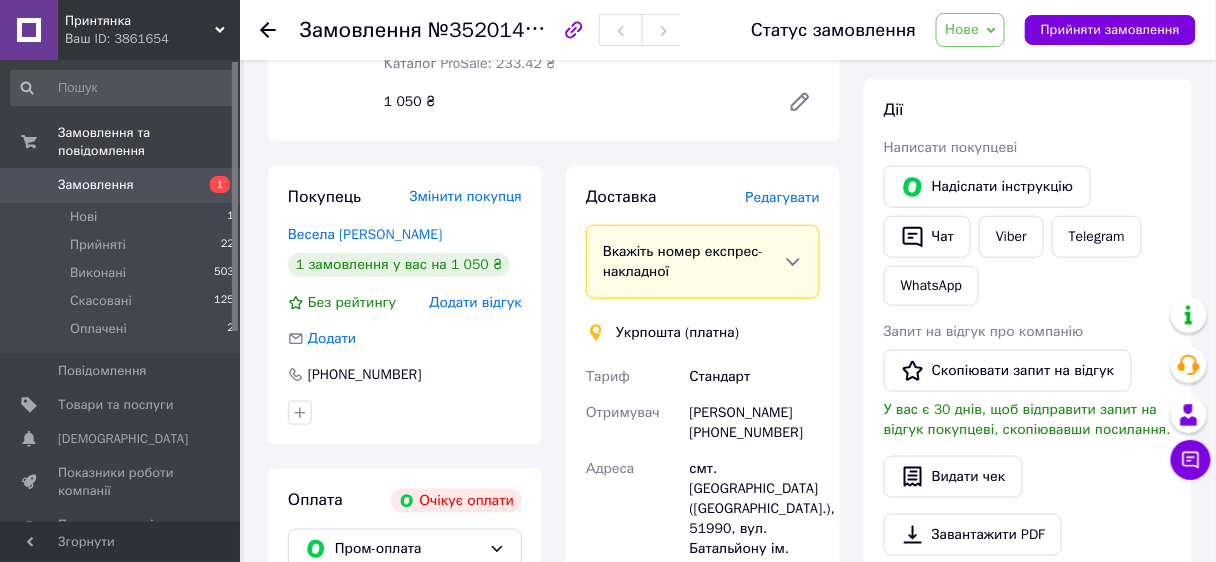 scroll, scrollTop: 240, scrollLeft: 0, axis: vertical 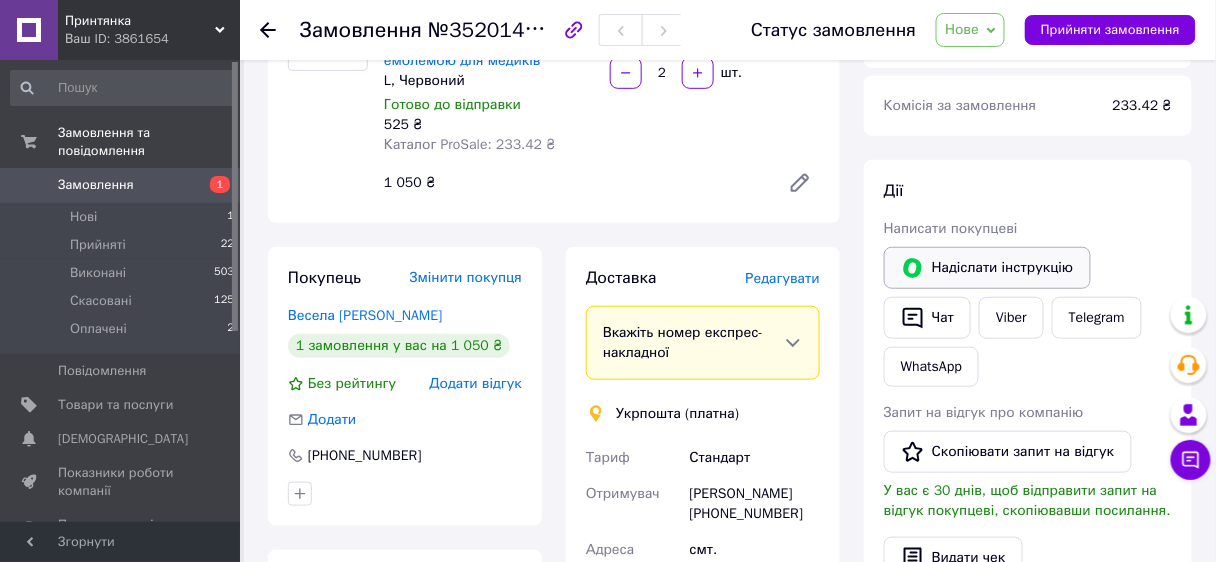 click on "Надіслати інструкцію" at bounding box center (987, 268) 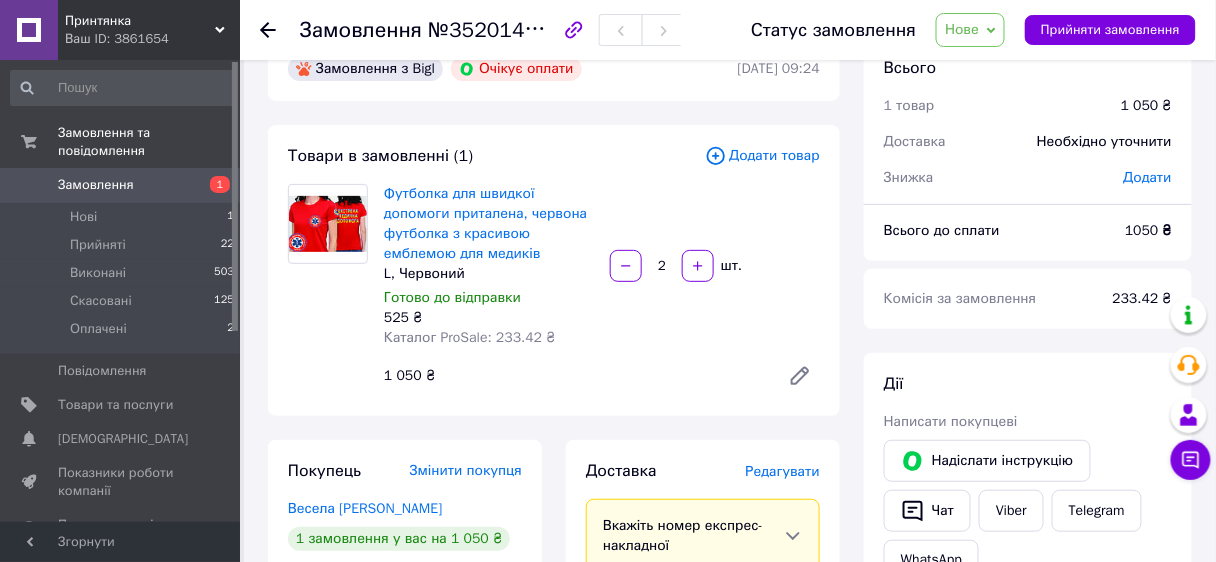 scroll, scrollTop: 0, scrollLeft: 0, axis: both 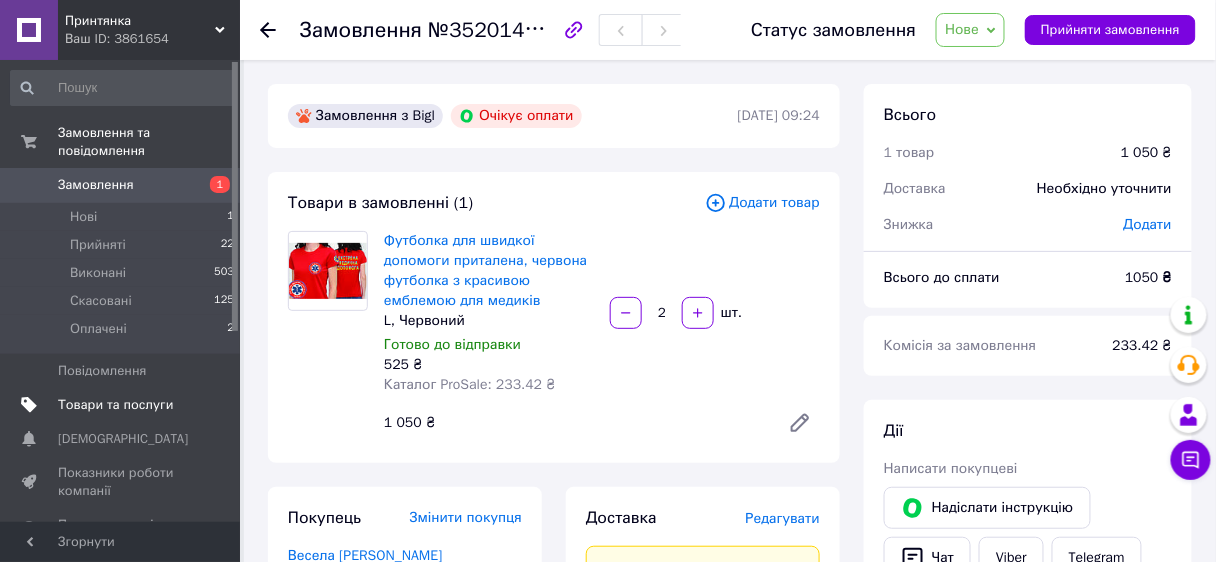 click on "Товари та послуги" at bounding box center (115, 405) 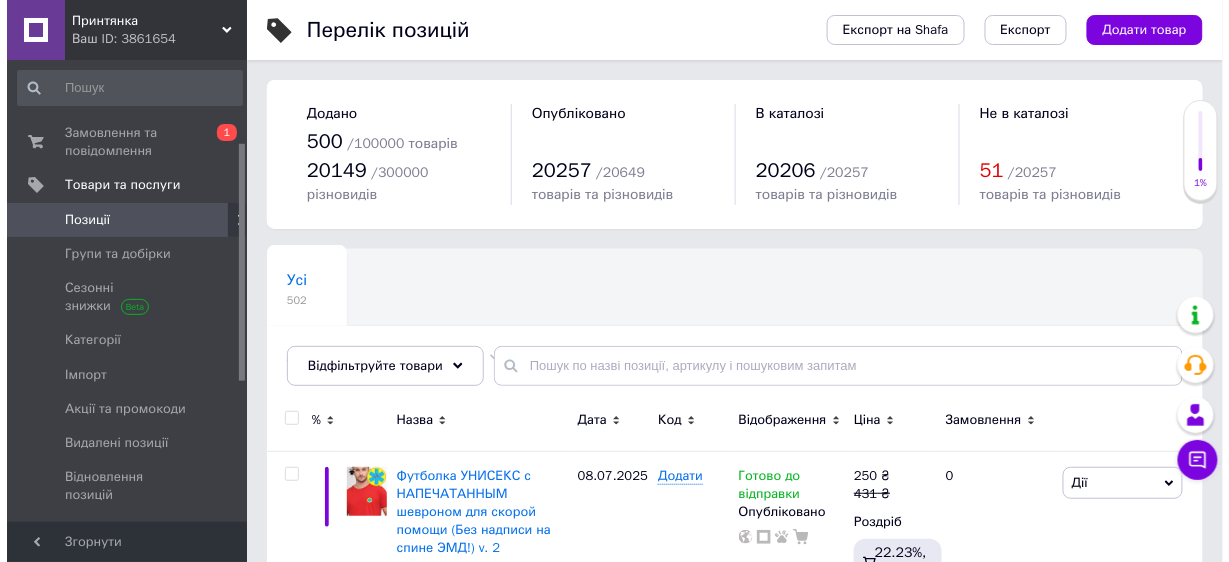 scroll, scrollTop: 160, scrollLeft: 0, axis: vertical 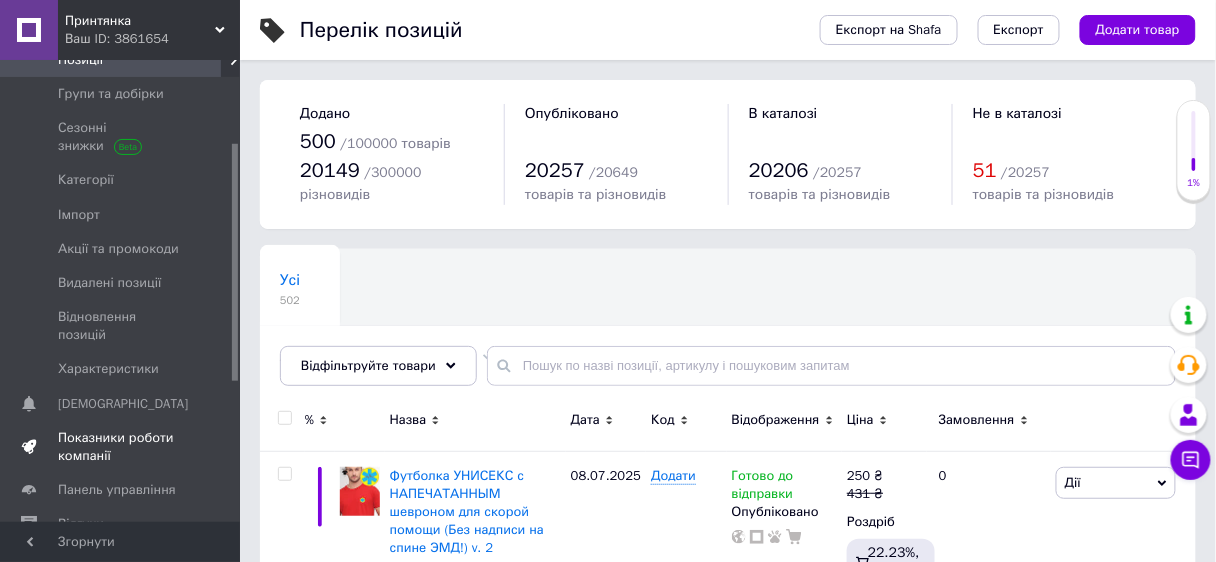 click on "Показники роботи компанії" at bounding box center (121, 447) 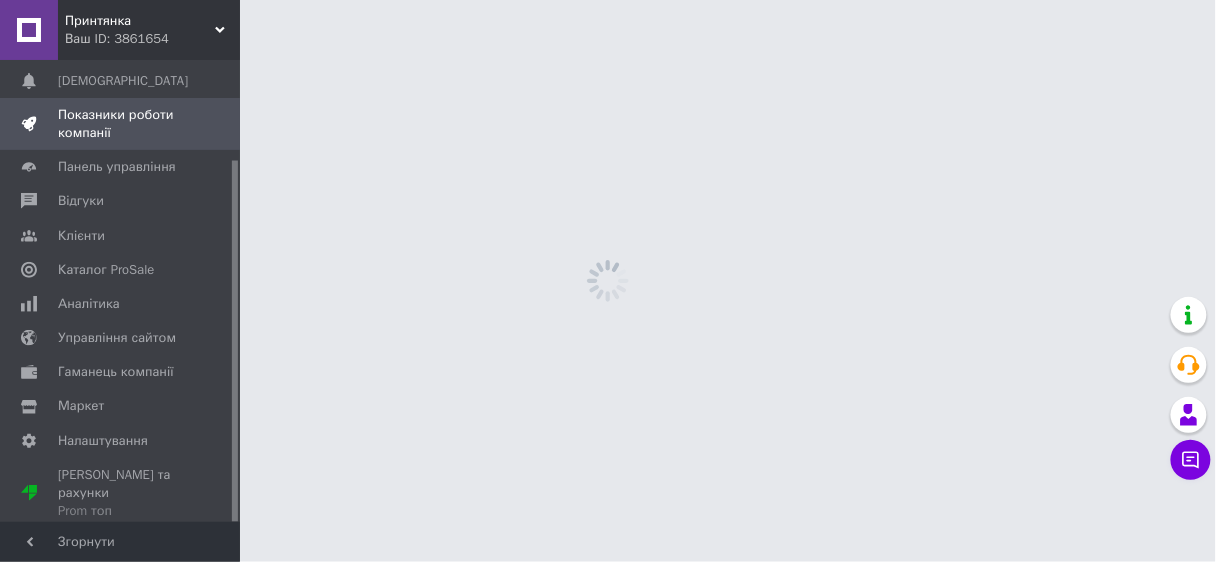 scroll, scrollTop: 126, scrollLeft: 0, axis: vertical 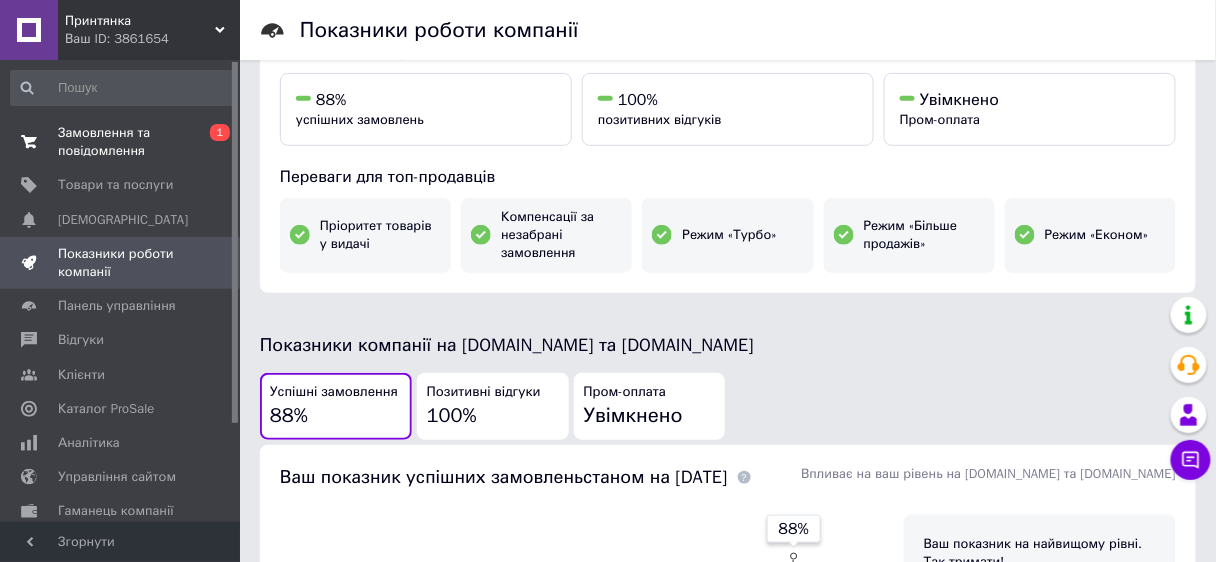 click on "Замовлення та повідомлення" at bounding box center (121, 142) 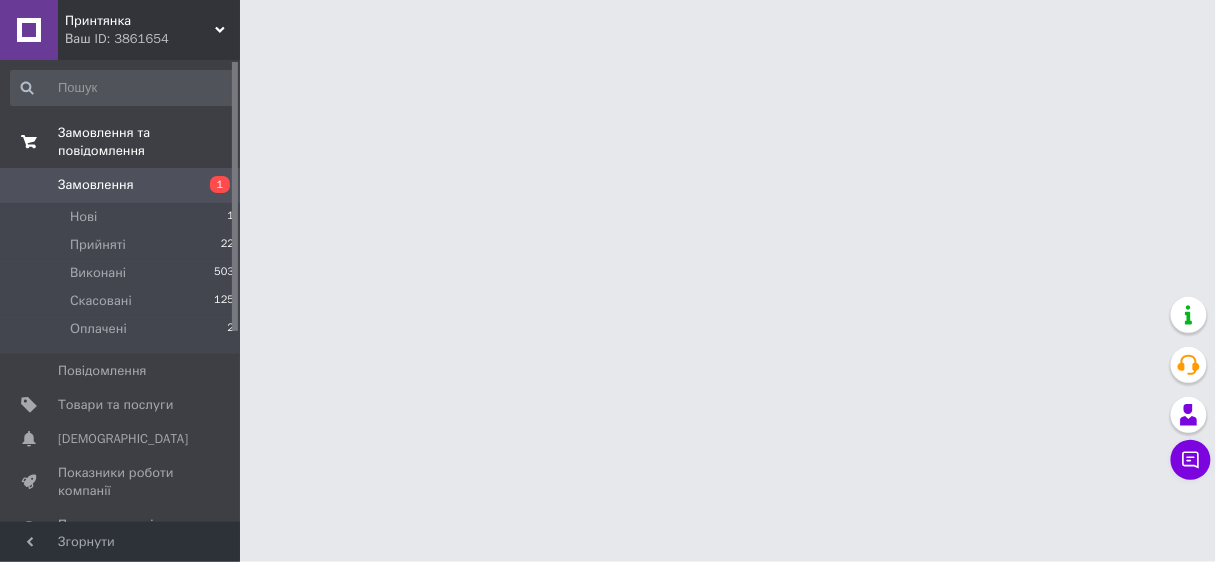 scroll, scrollTop: 0, scrollLeft: 0, axis: both 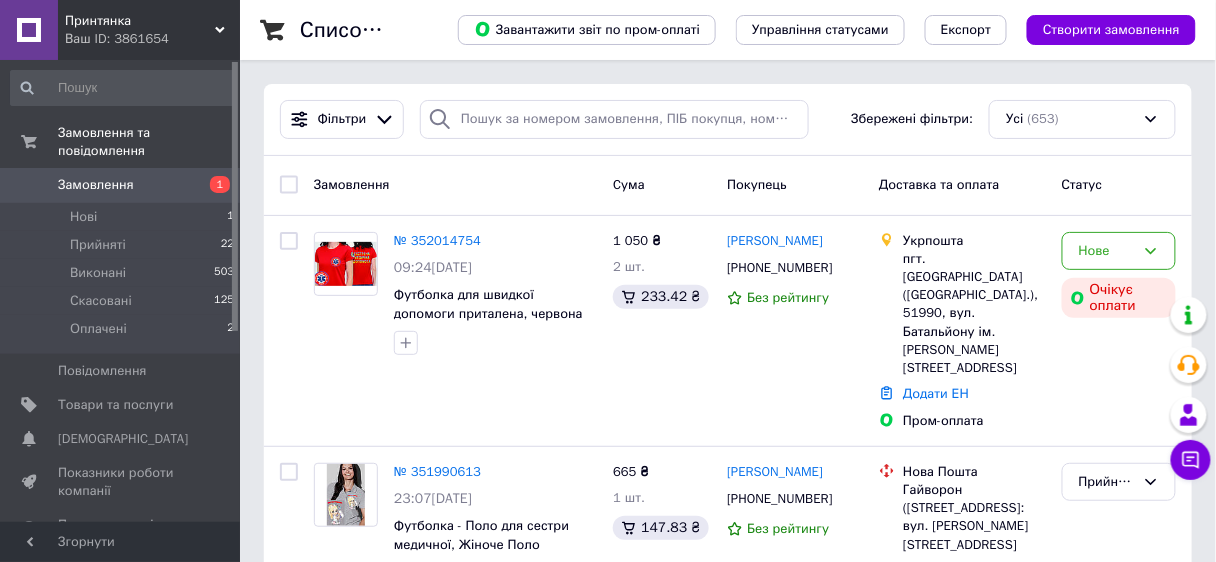 click on "Замовлення" at bounding box center (121, 185) 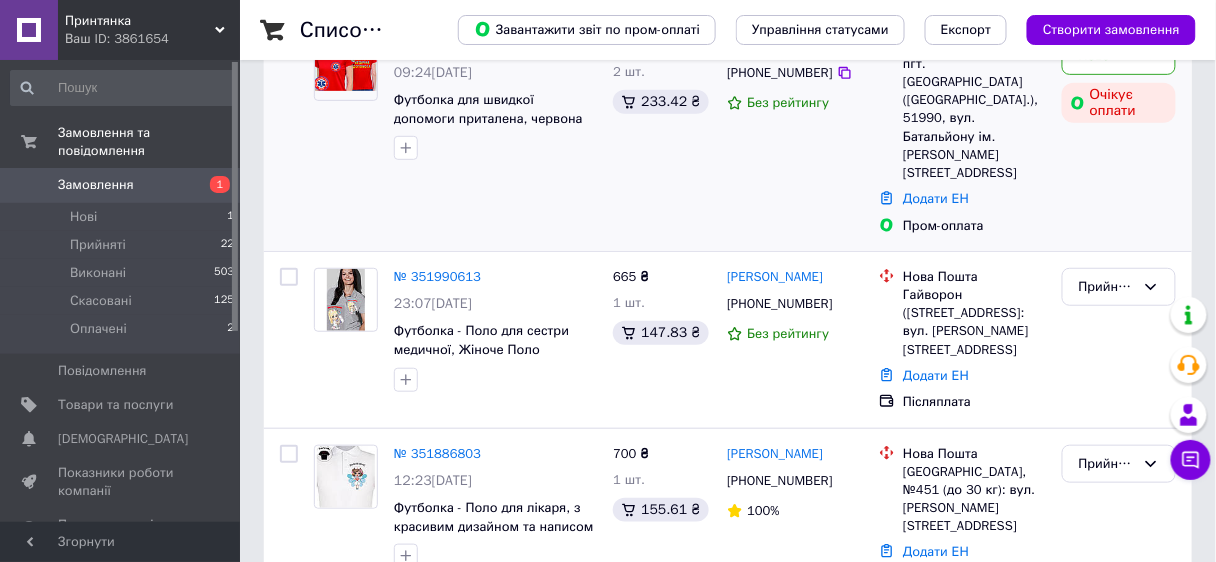 scroll, scrollTop: 160, scrollLeft: 0, axis: vertical 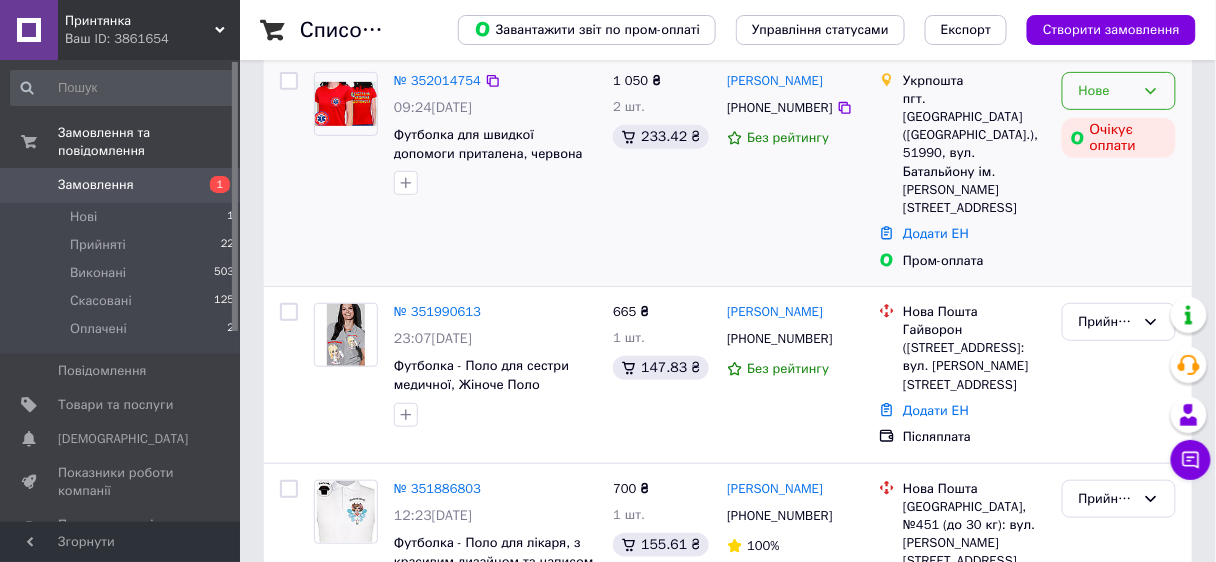 click on "Нове" at bounding box center [1107, 91] 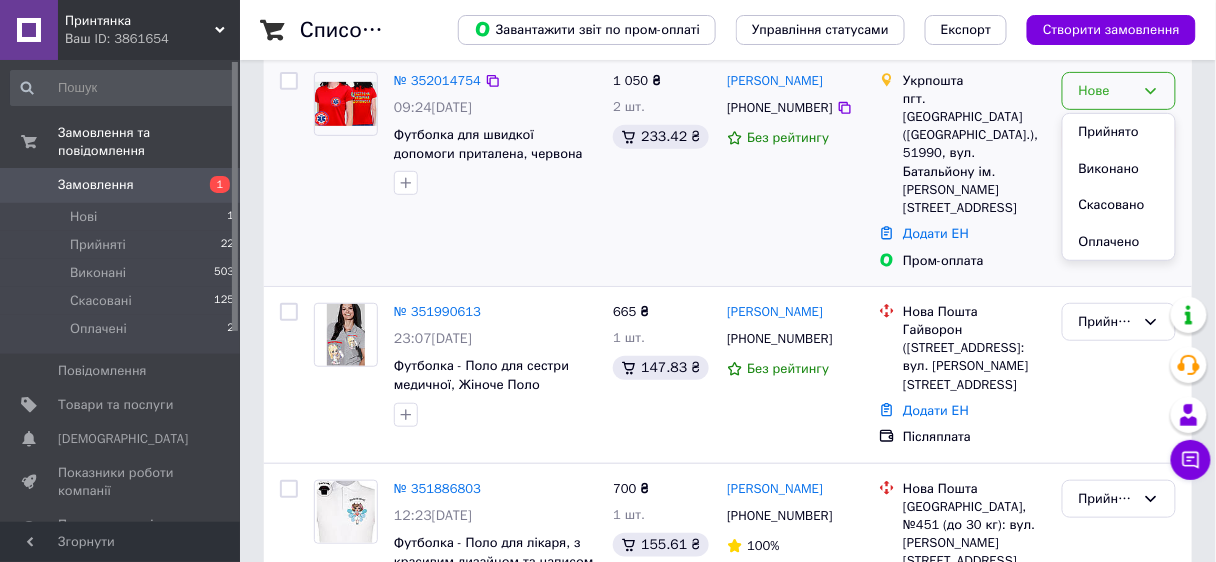 click on "Пром-оплата" at bounding box center (974, 261) 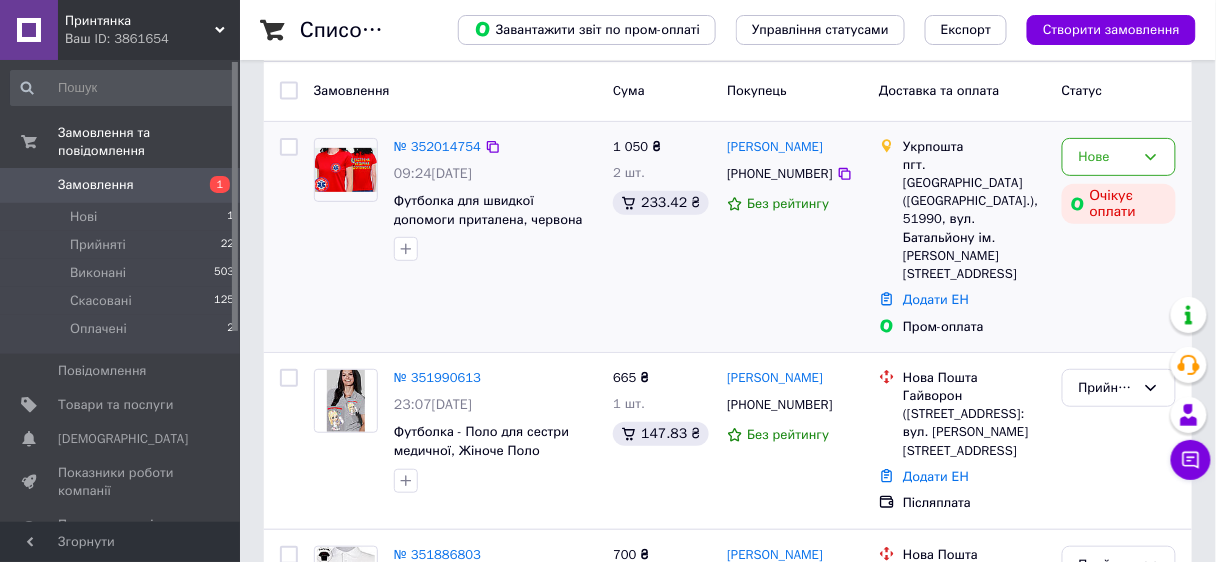 scroll, scrollTop: 0, scrollLeft: 0, axis: both 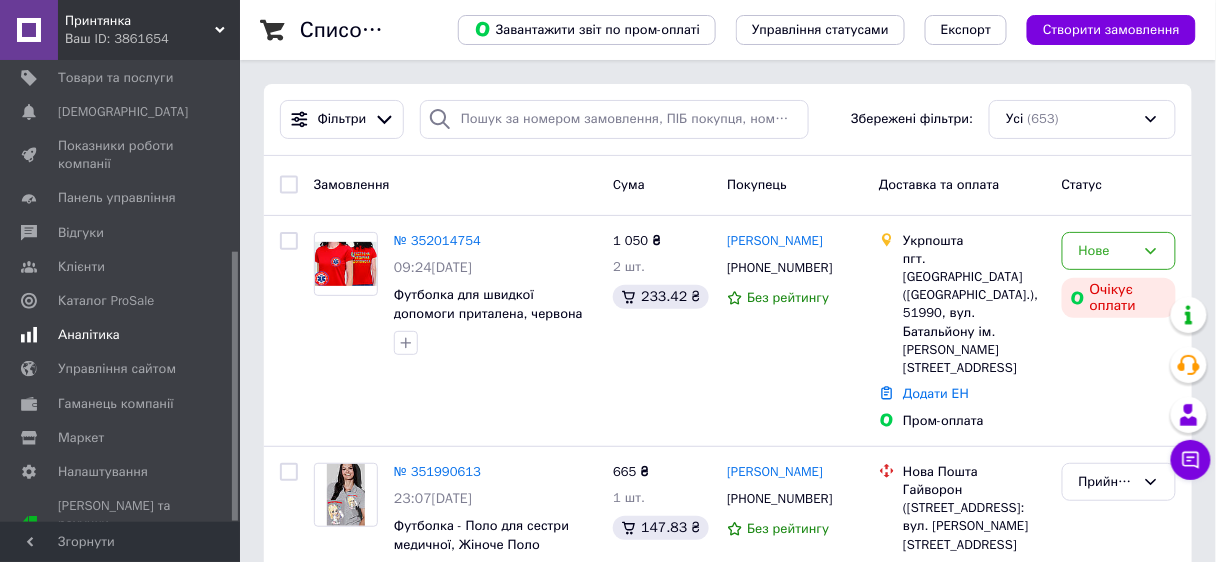 click on "Аналітика" at bounding box center (89, 335) 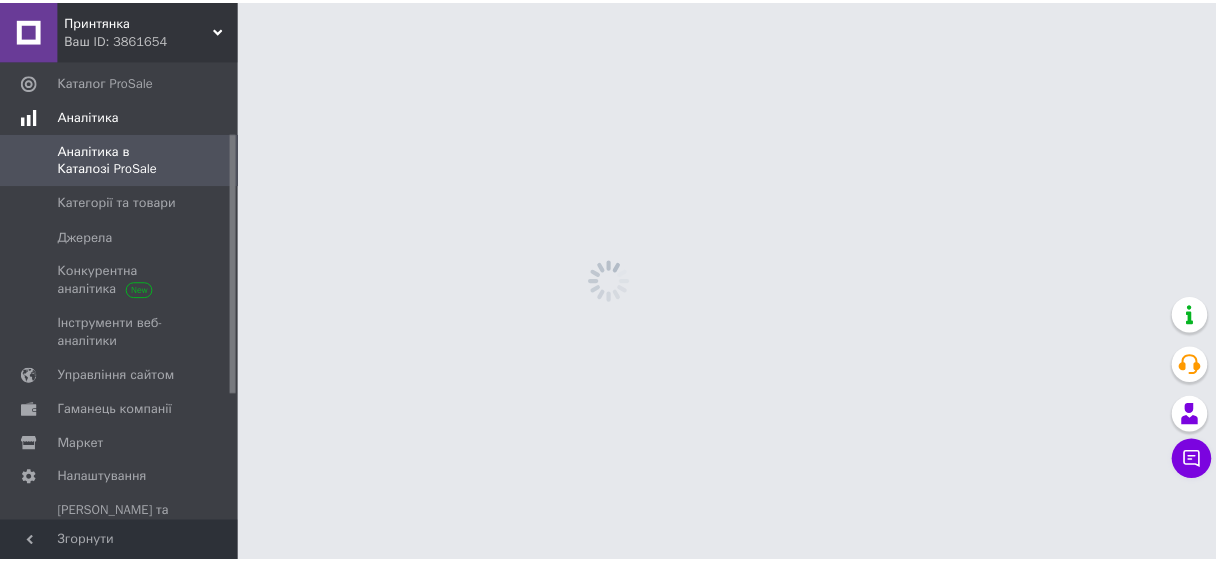 scroll, scrollTop: 126, scrollLeft: 0, axis: vertical 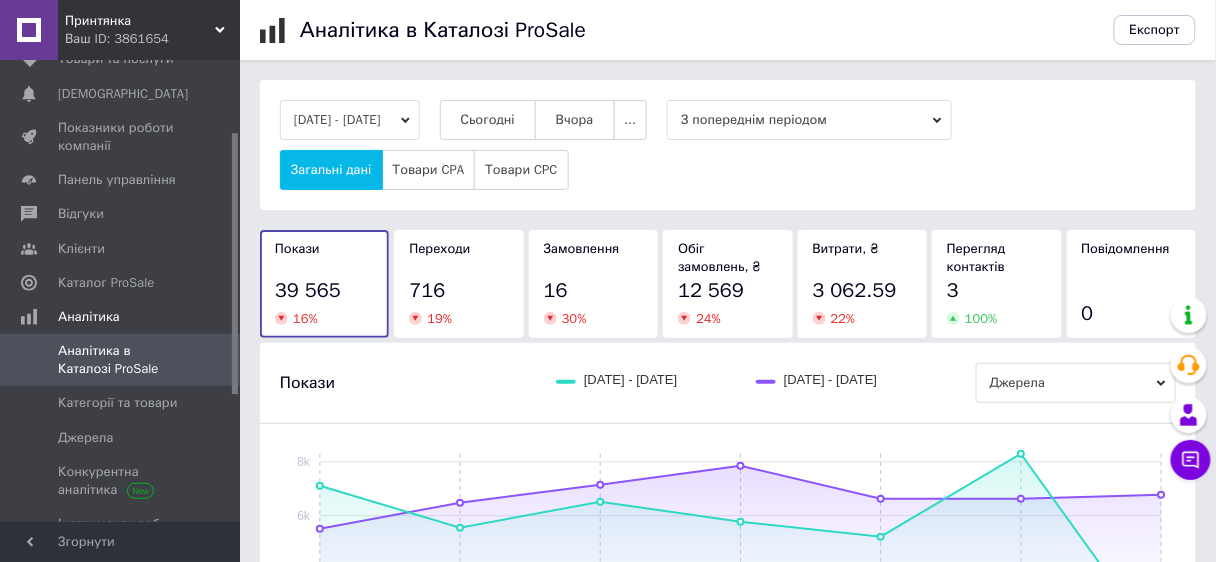 click on "Переходи 716 19 %" at bounding box center [458, 284] 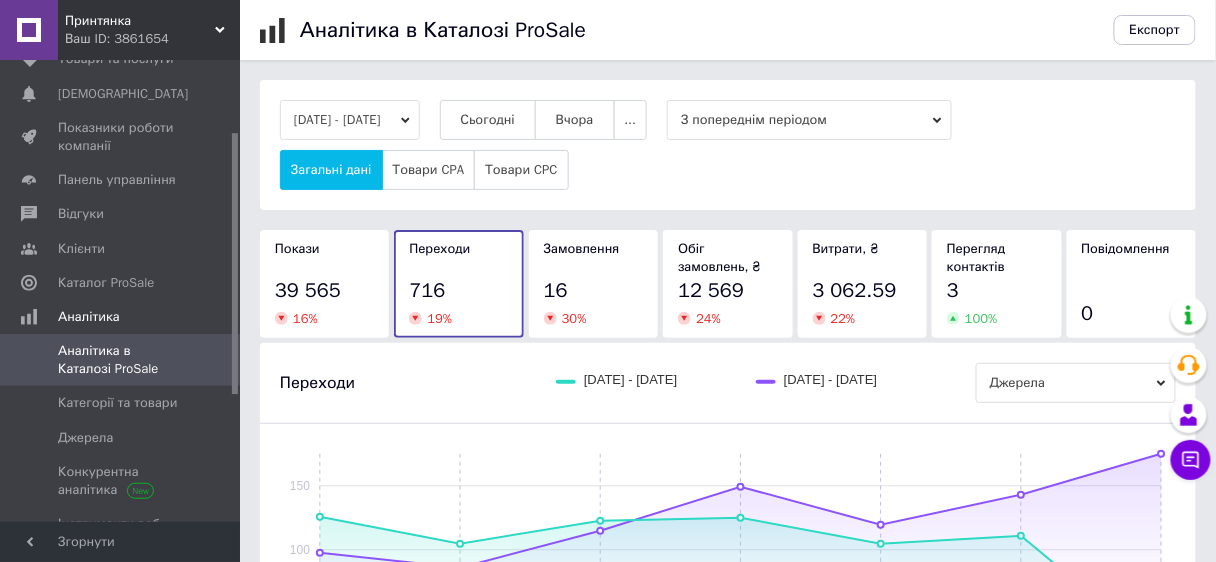 click on "Покази 39 565 16 %" at bounding box center (324, 284) 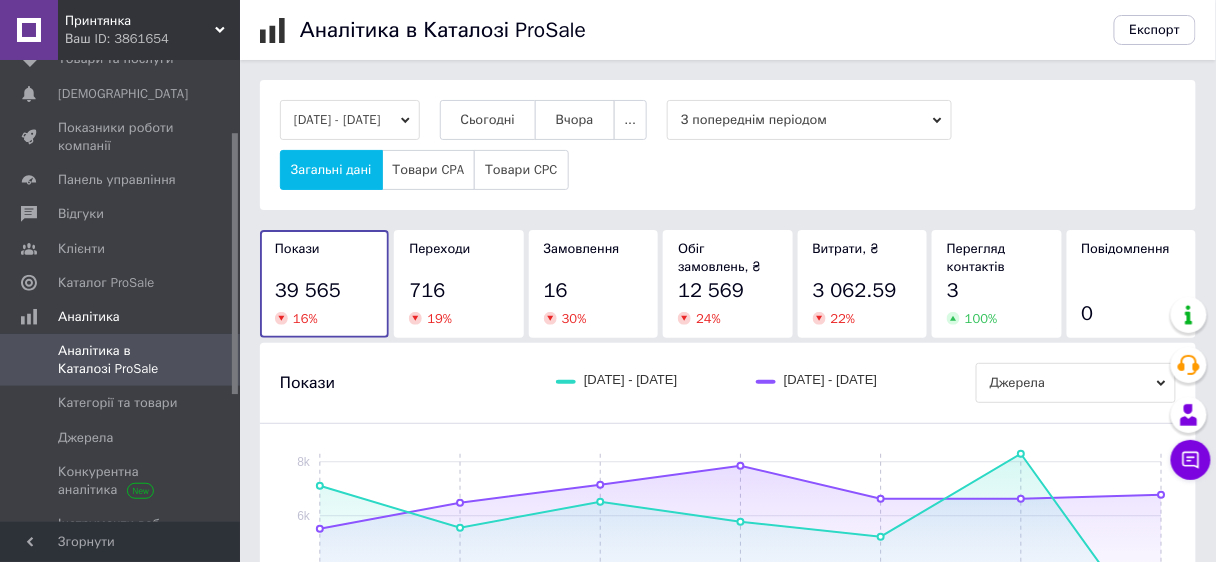 click on "Переходи 716 19 %" at bounding box center [458, 284] 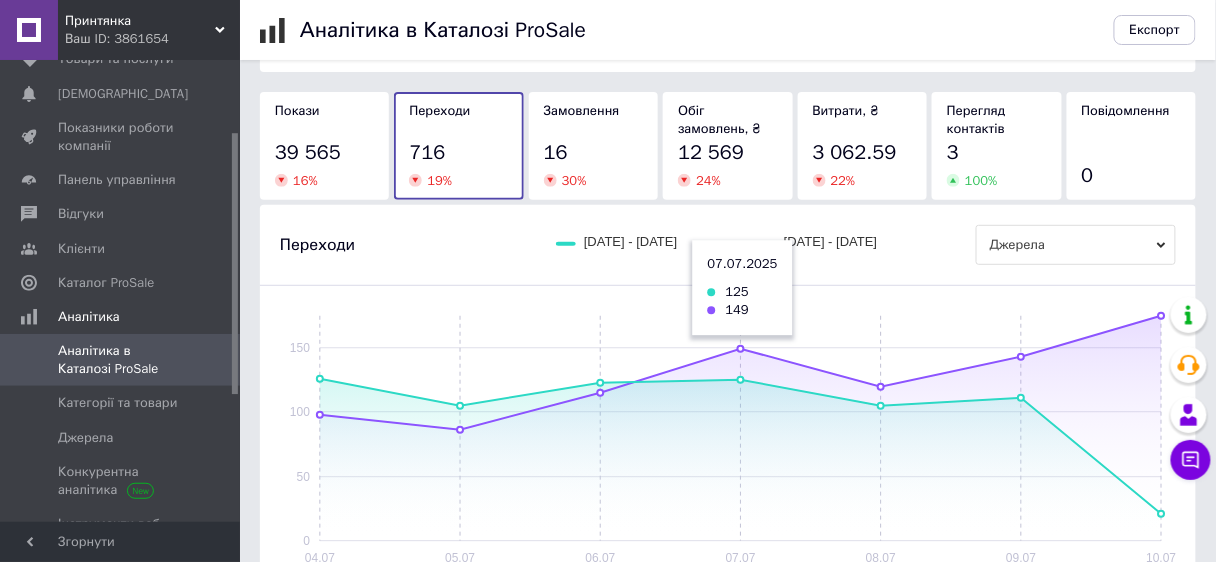 scroll, scrollTop: 160, scrollLeft: 0, axis: vertical 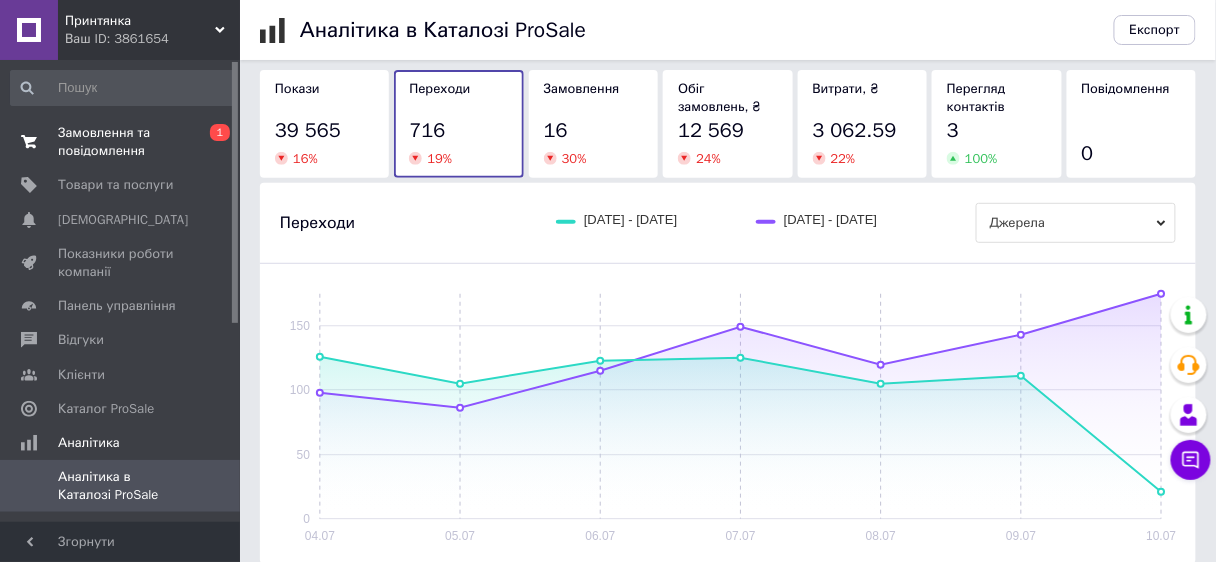 click on "Замовлення та повідомлення" at bounding box center (121, 142) 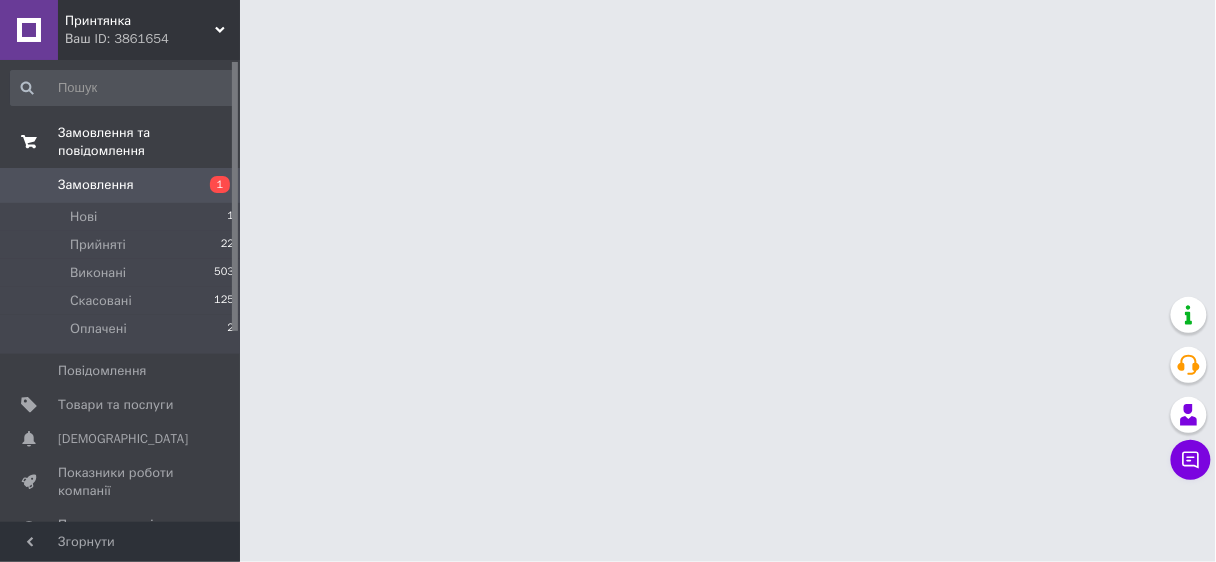 scroll, scrollTop: 0, scrollLeft: 0, axis: both 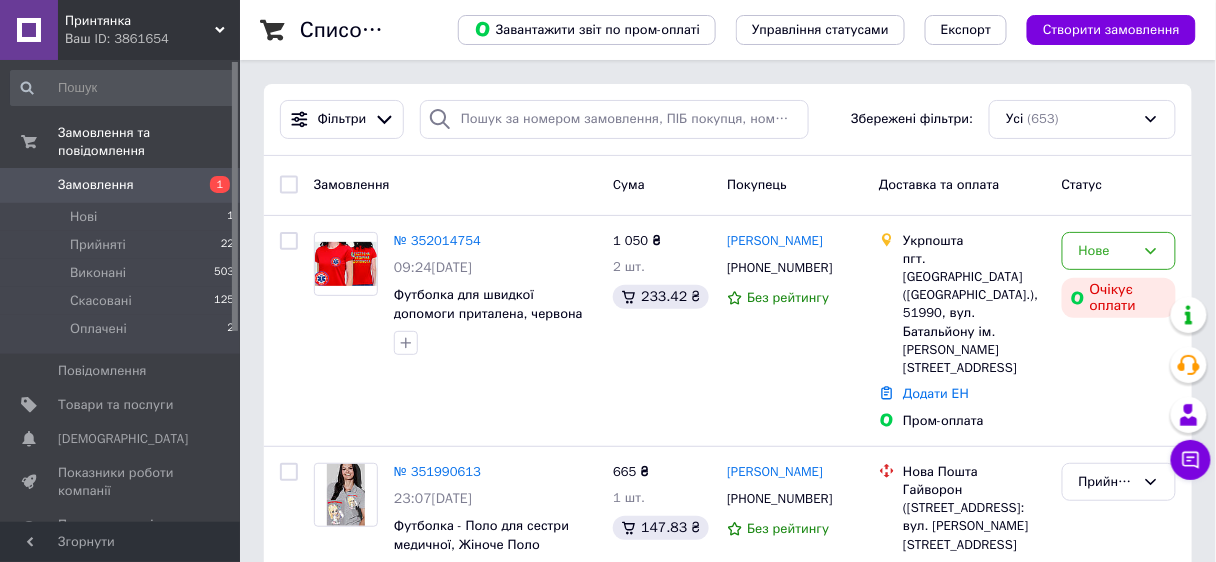click on "№ 352014754" at bounding box center (437, 240) 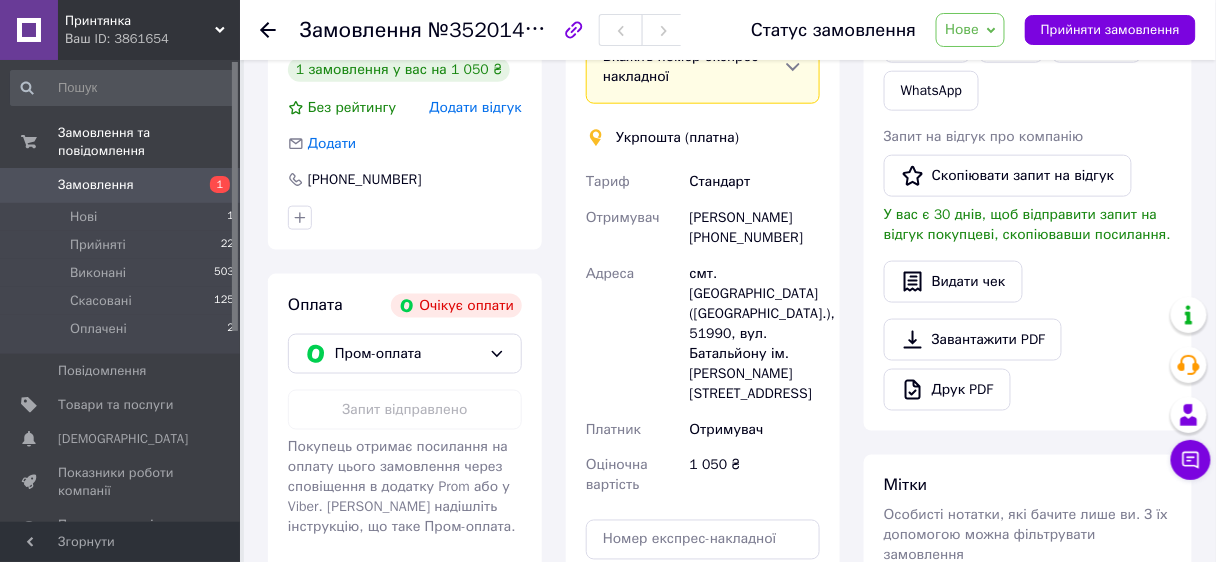scroll, scrollTop: 560, scrollLeft: 0, axis: vertical 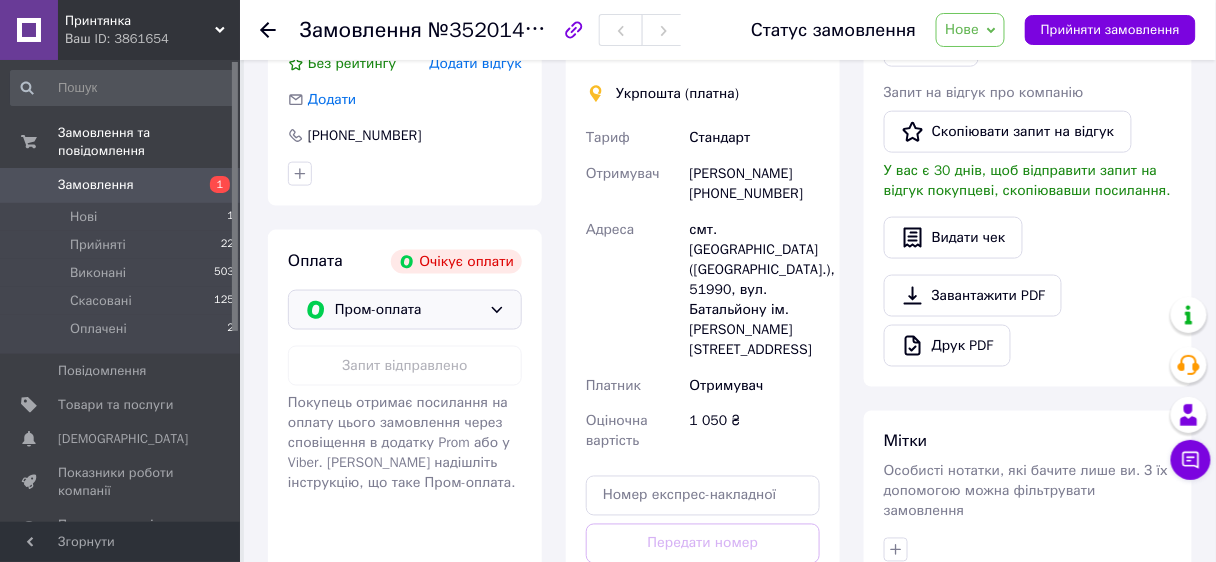 click on "Пром-оплата" at bounding box center [408, 310] 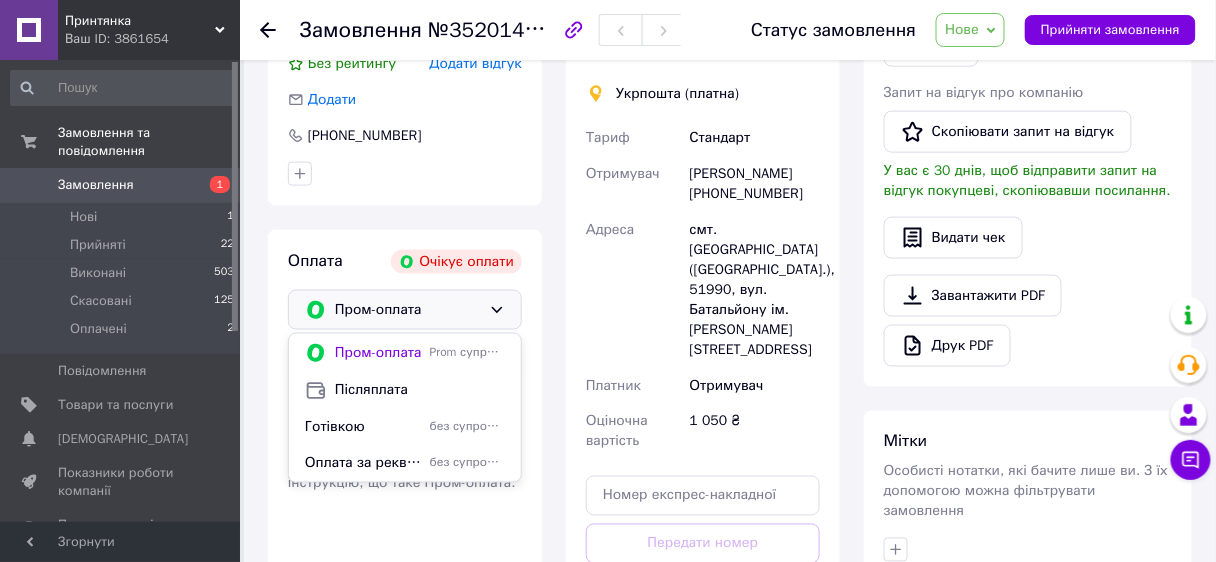 click on "Покупець Змінити покупця Весела [PERSON_NAME] 1 замовлення у вас на 1 050 ₴ Без рейтингу   Додати відгук Додати [PHONE_NUMBER] Оплата Очікує оплати Пром-оплата Пром-оплата Prom супроводжує покупку Післяплата Готівкою без супроводу Prom Оплата за реквізитами без супроводу Prom Запит відправлено Покупець отримає посилання на оплату цього замовлення через сповіщення в додатку Prom або у Viber. [PERSON_NAME] надішліть інструкцію, що таке Пром-оплата." at bounding box center [405, 300] 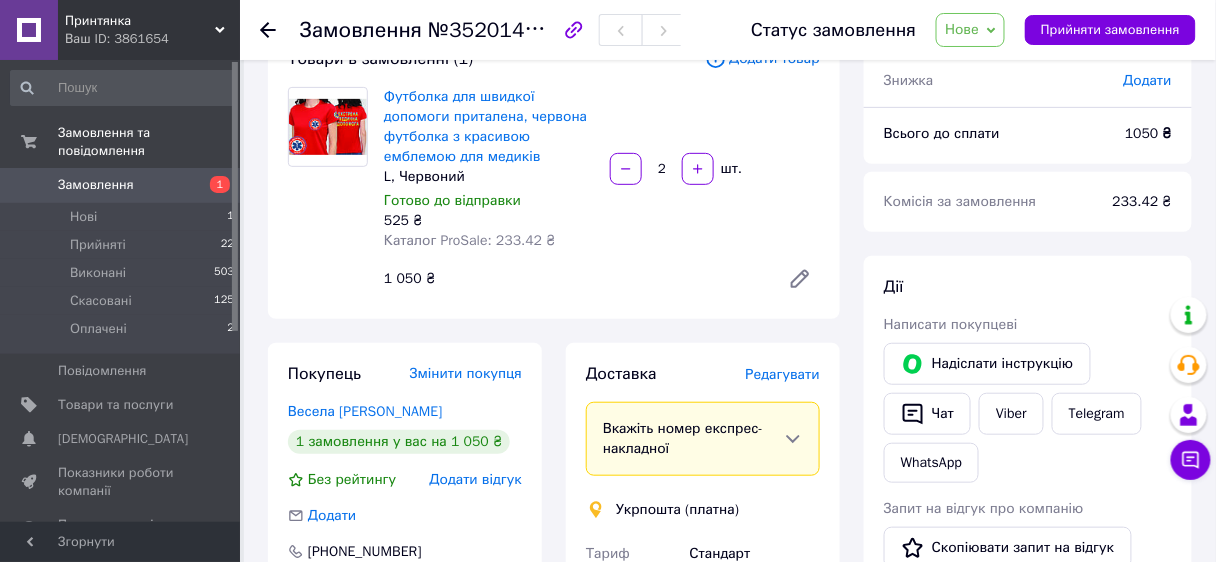 scroll, scrollTop: 0, scrollLeft: 0, axis: both 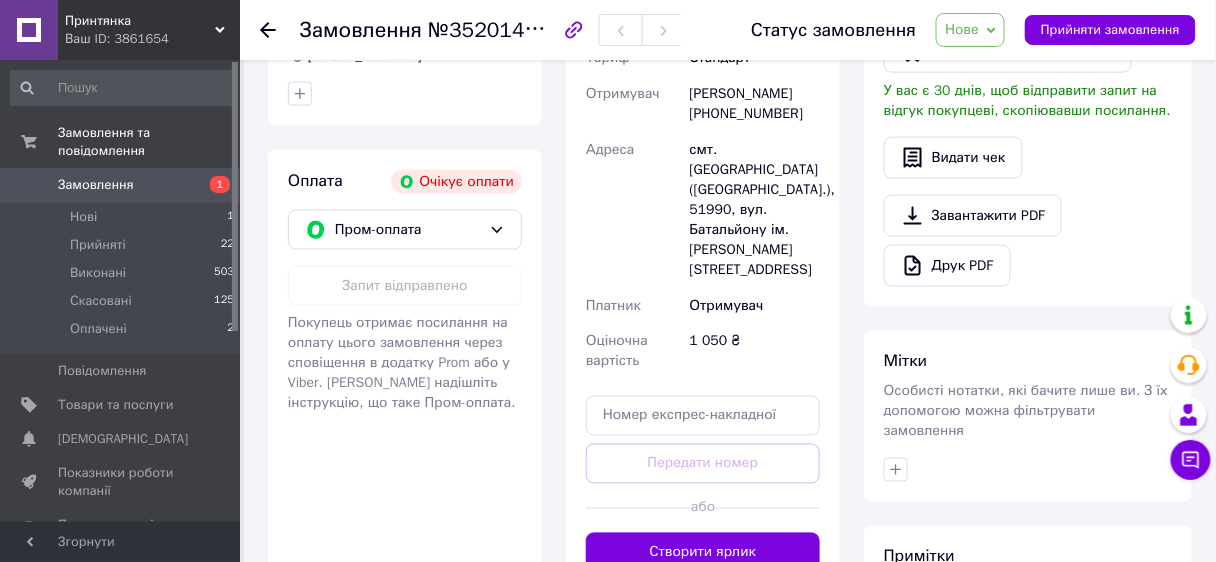 click on "Покупець Змінити покупця Весела [PERSON_NAME] 1 замовлення у вас на 1 050 ₴ Без рейтингу   Додати відгук Додати [PHONE_NUMBER] Оплата Очікує оплати Пром-оплата Запит відправлено Покупець отримає посилання на оплату цього замовлення через сповіщення в додатку Prom або у Viber. [PERSON_NAME] надішліть інструкцію, що таке Пром-оплата." at bounding box center (405, 220) 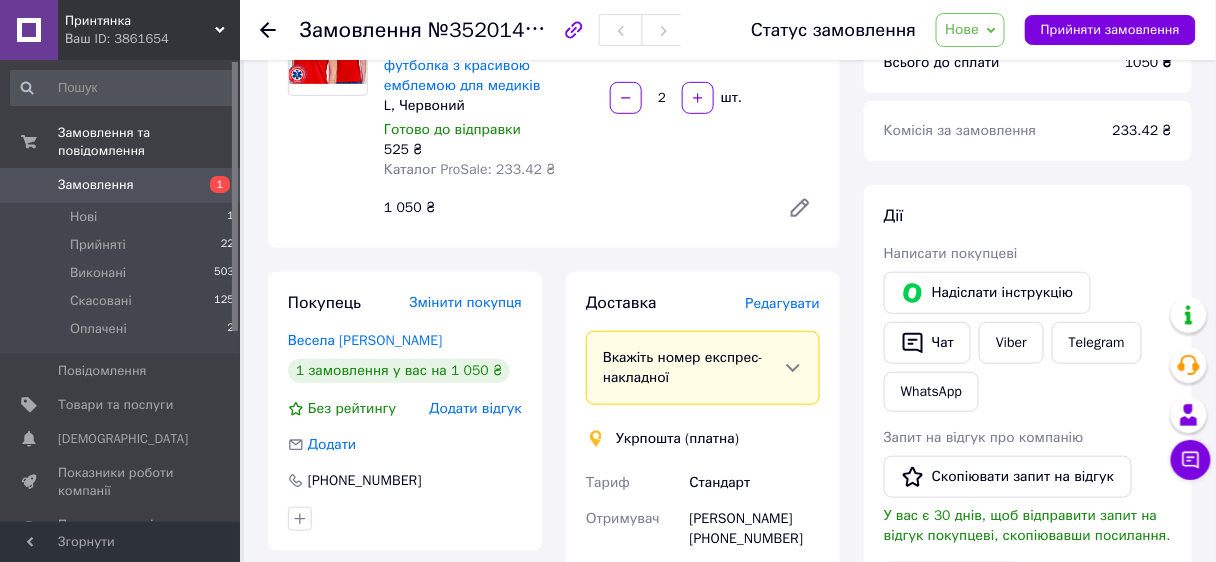 scroll, scrollTop: 0, scrollLeft: 0, axis: both 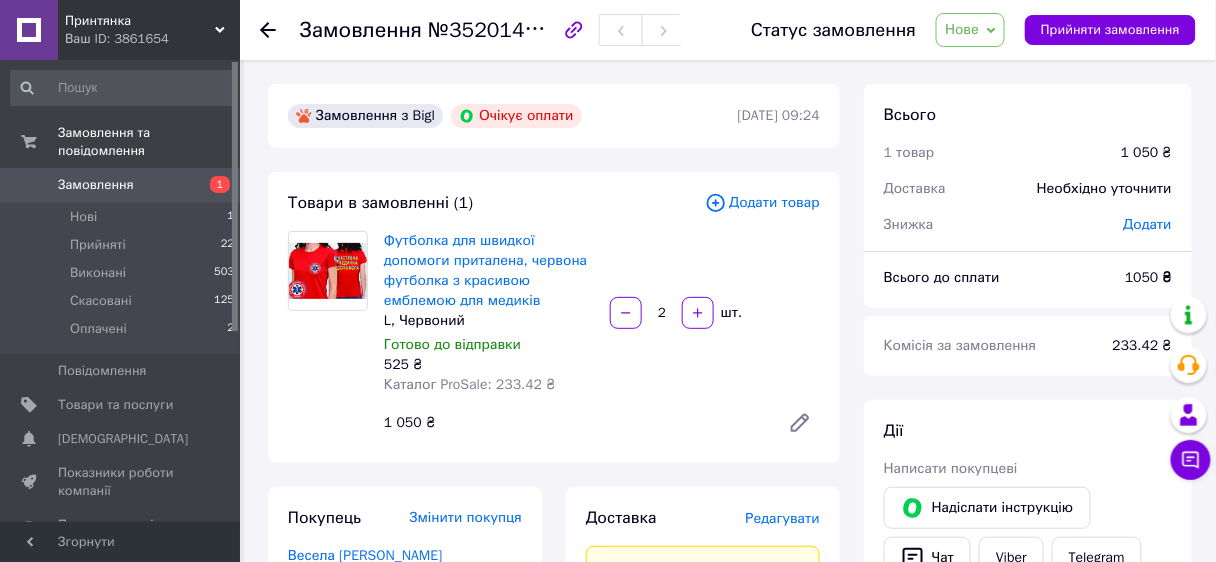 click on "Замовлення з Bigl Очікує оплати" at bounding box center [511, 116] 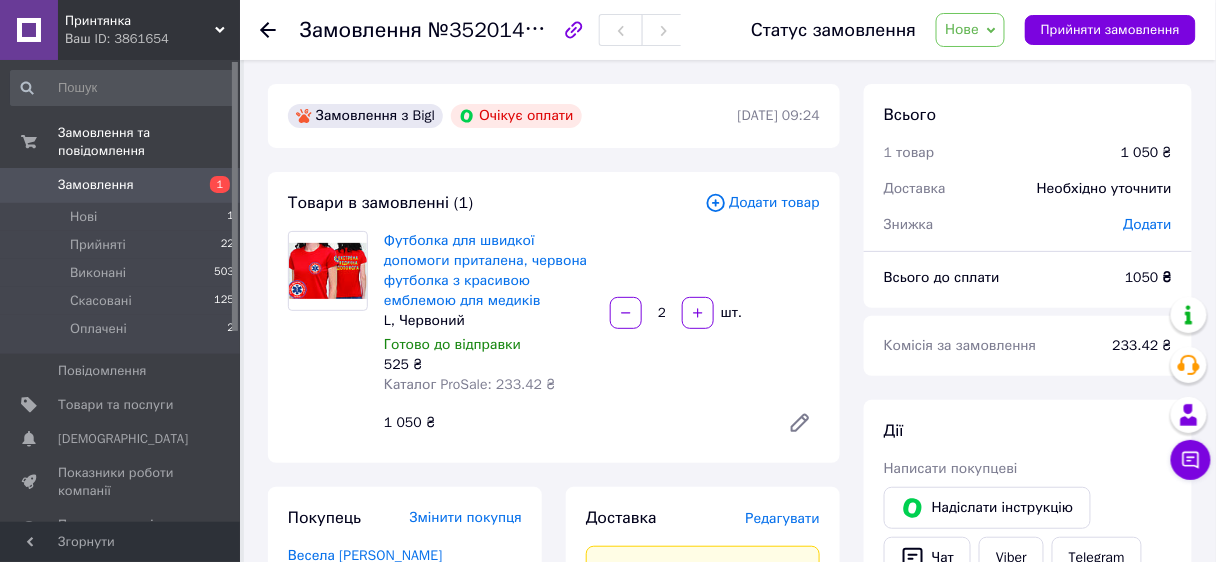 click on "Замовлення №352014754 Статус замовлення Нове Прийнято Виконано Скасовано Оплачено Прийняти замовлення Замовлення з Bigl Очікує оплати 10.07.2025 | 09:24 Товари в замовленні (1) Додати товар Футболка для швидкої допомоги приталена, червона футболка з красивою емблемою для медиків L, Червоний Готово до відправки 525 ₴ Каталог ProSale: 233.42 ₴  2   шт. 1 050 ₴ Покупець Змінити покупця Весела Оксана 1 замовлення у вас на 1 050 ₴ Без рейтингу   Додати відгук Додати +380666363192 Оплата Очікує оплати Пром-оплата Запит відправлено Доставка Редагувати Вкажіть номер експрес-накладної Тариф" at bounding box center [730, 757] 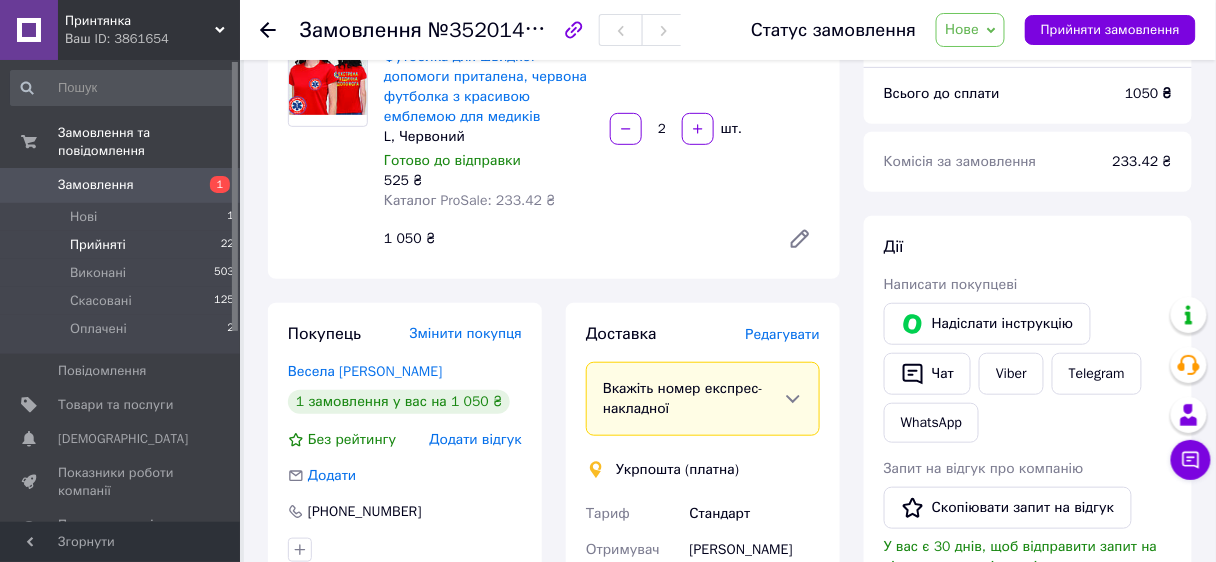 scroll, scrollTop: 0, scrollLeft: 0, axis: both 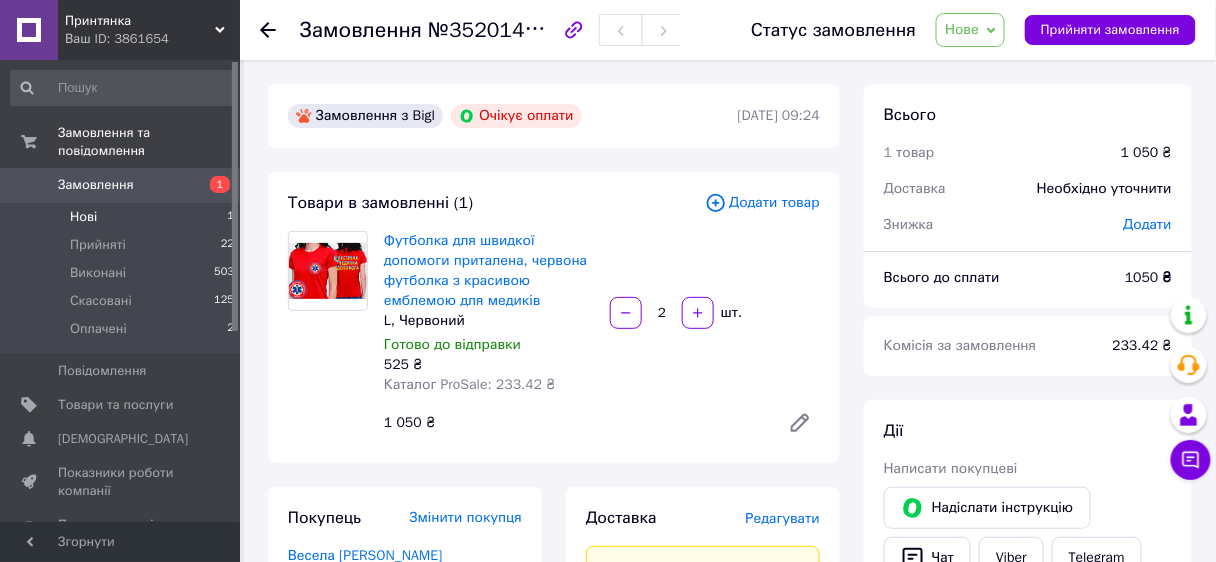 click on "Нові 1" at bounding box center [123, 217] 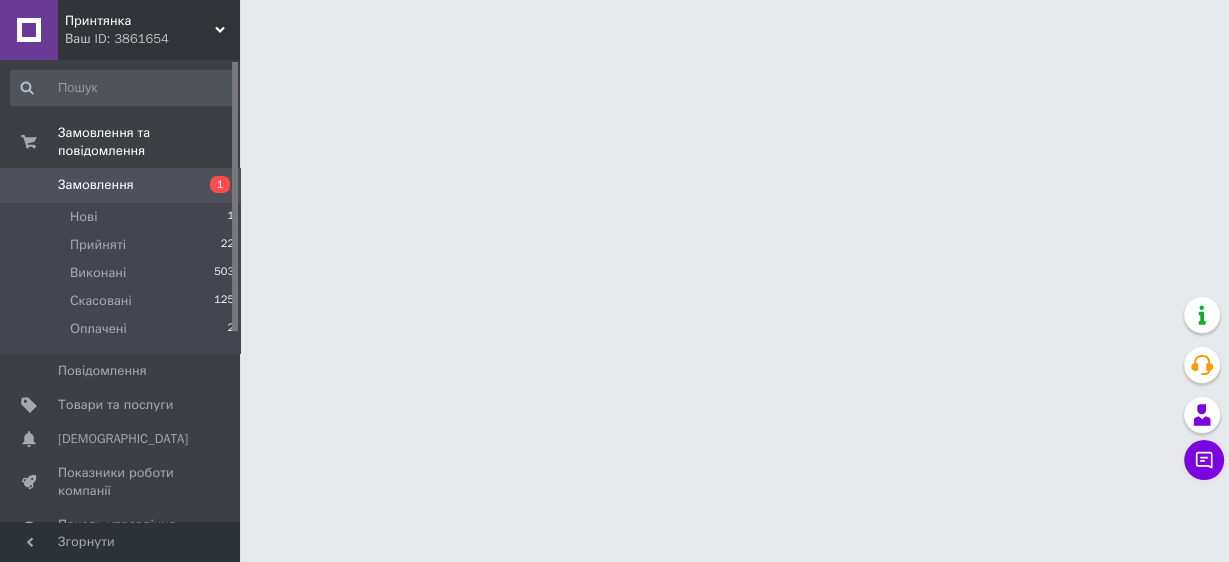 click on "Замовлення" at bounding box center [96, 185] 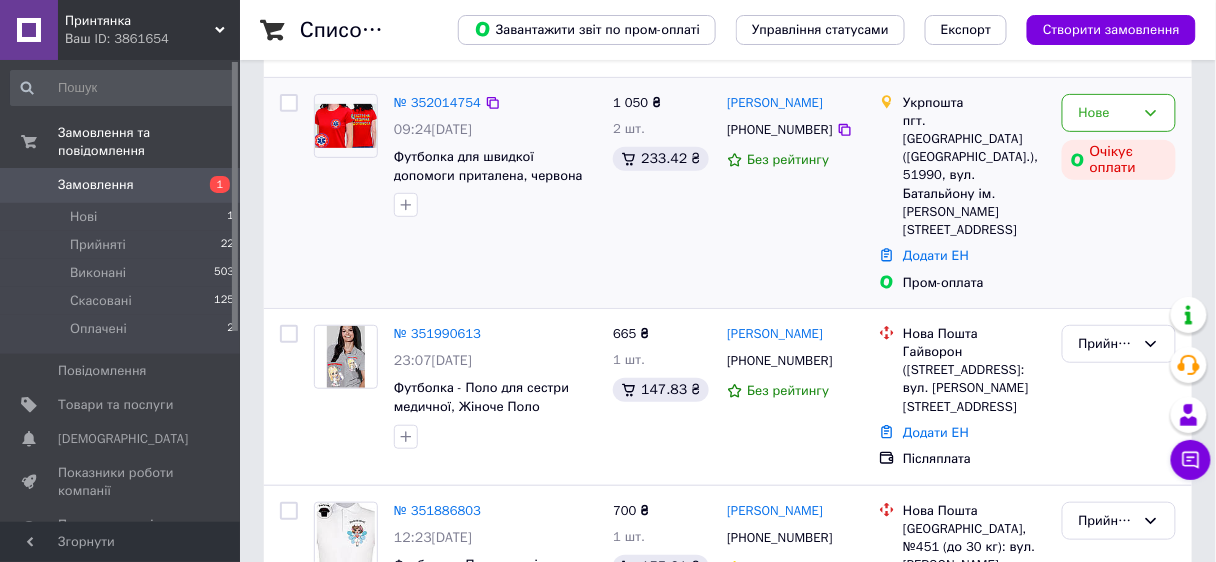 scroll, scrollTop: 80, scrollLeft: 0, axis: vertical 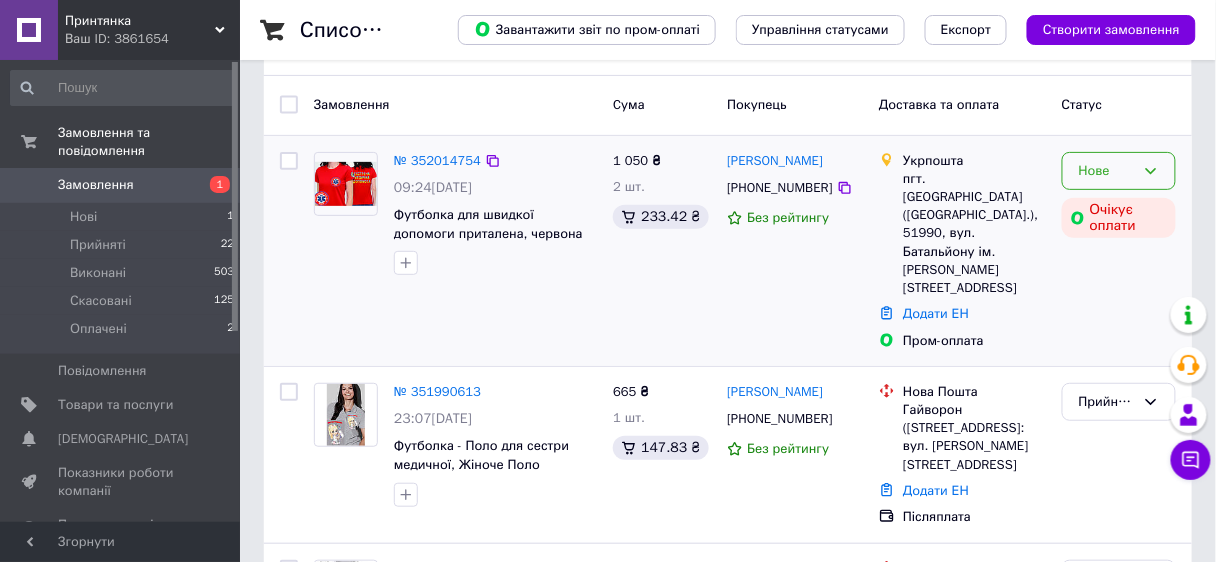 click on "Нове" at bounding box center [1107, 171] 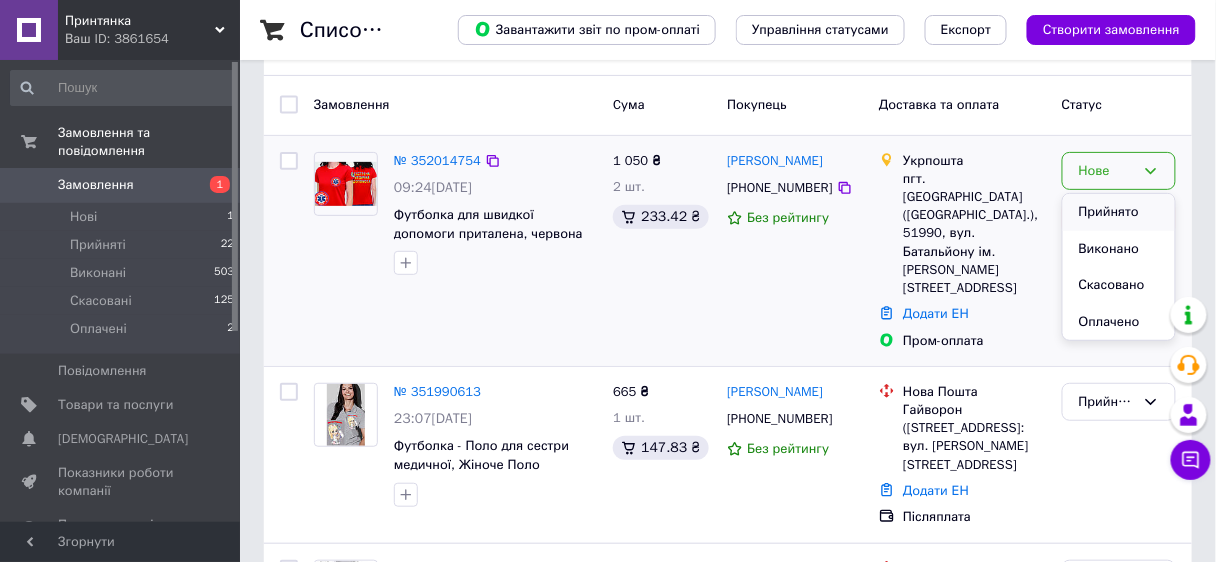 click on "Прийнято" at bounding box center [1119, 212] 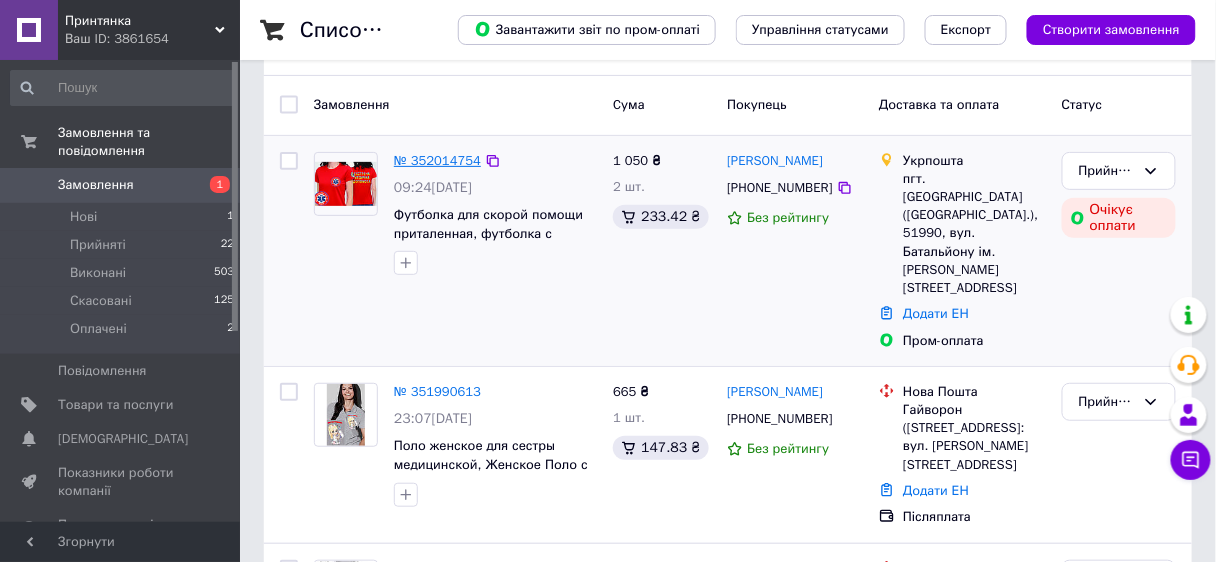 click on "№ 352014754" at bounding box center (437, 160) 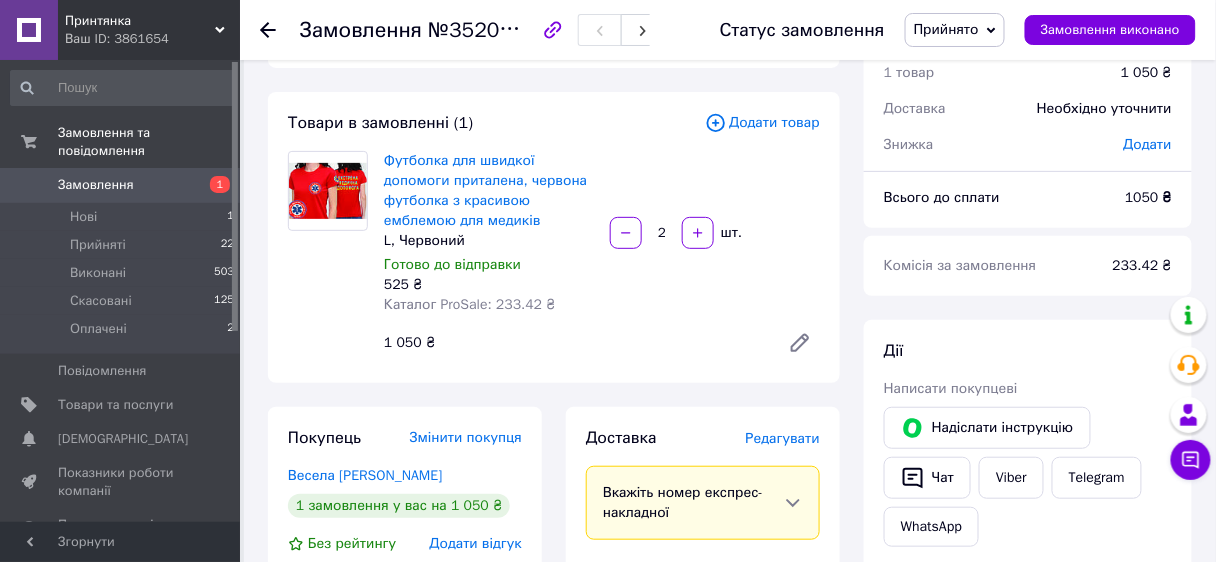 scroll, scrollTop: 0, scrollLeft: 0, axis: both 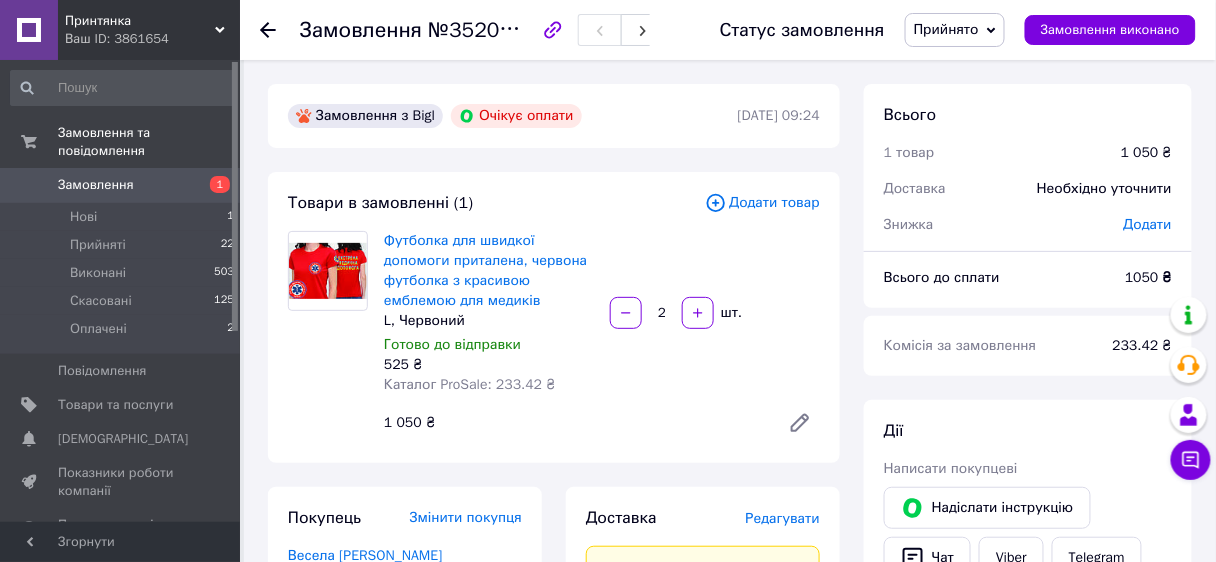 click on "Додати" at bounding box center (1148, 224) 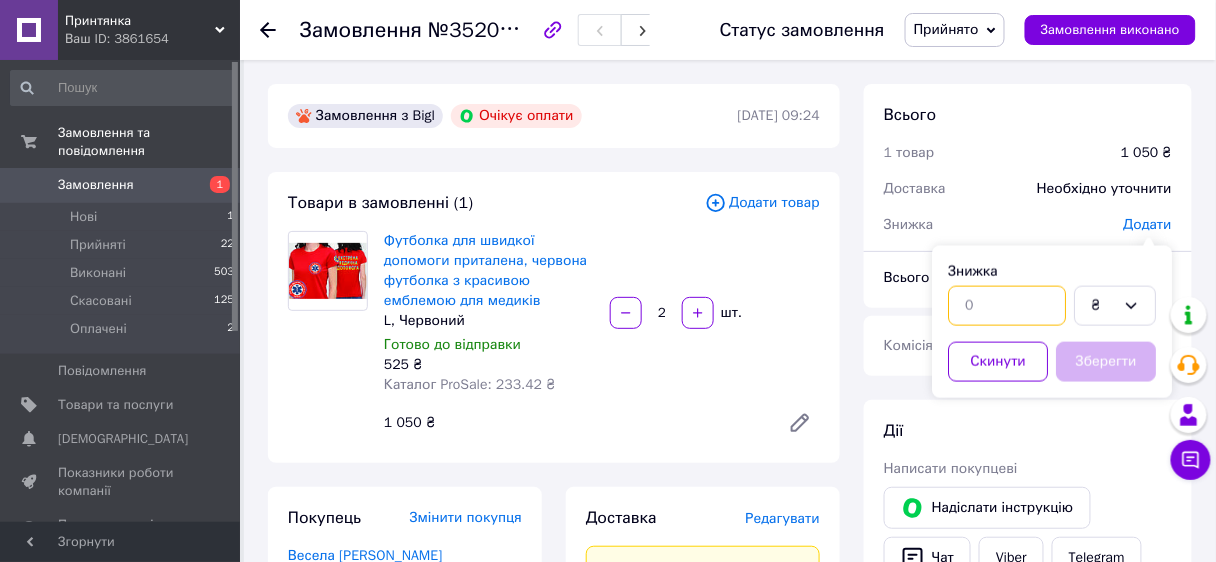 click at bounding box center [1007, 306] 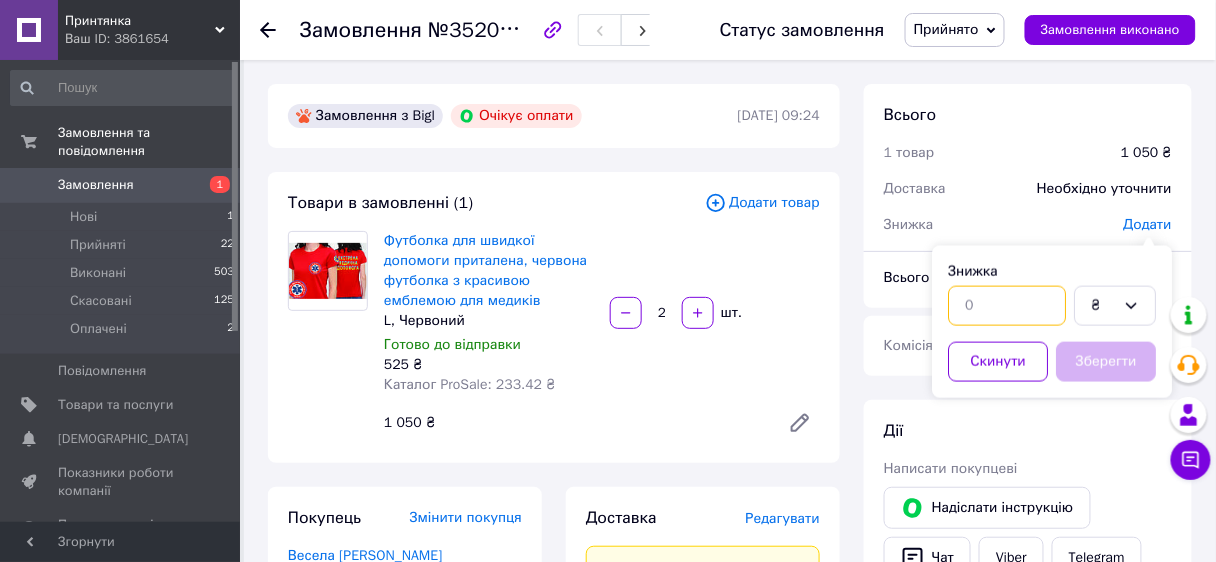 click at bounding box center (1007, 306) 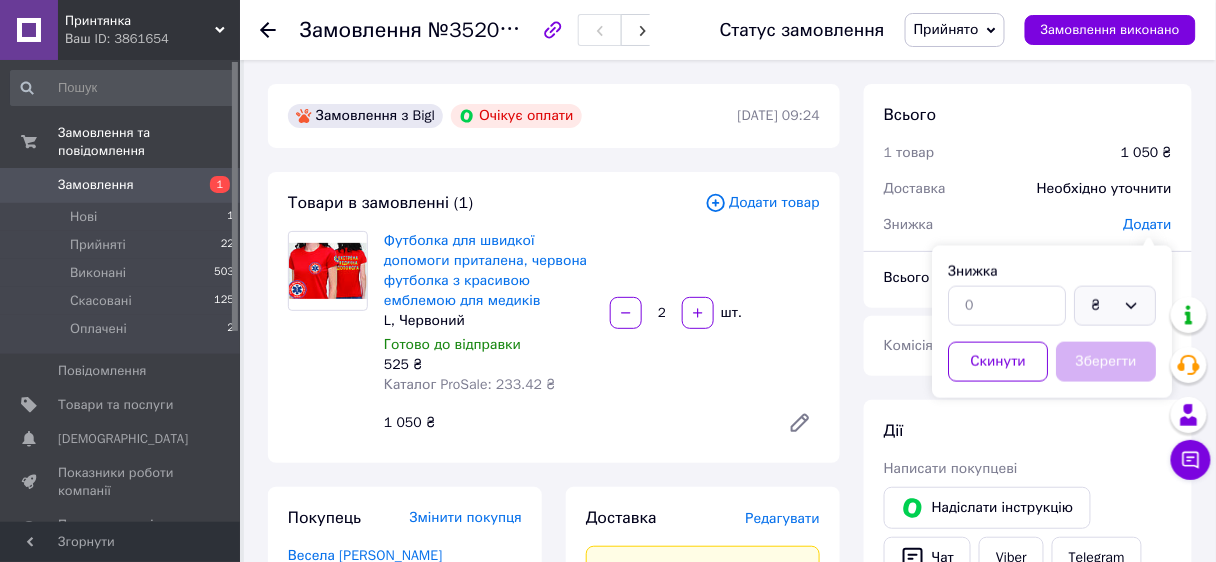click 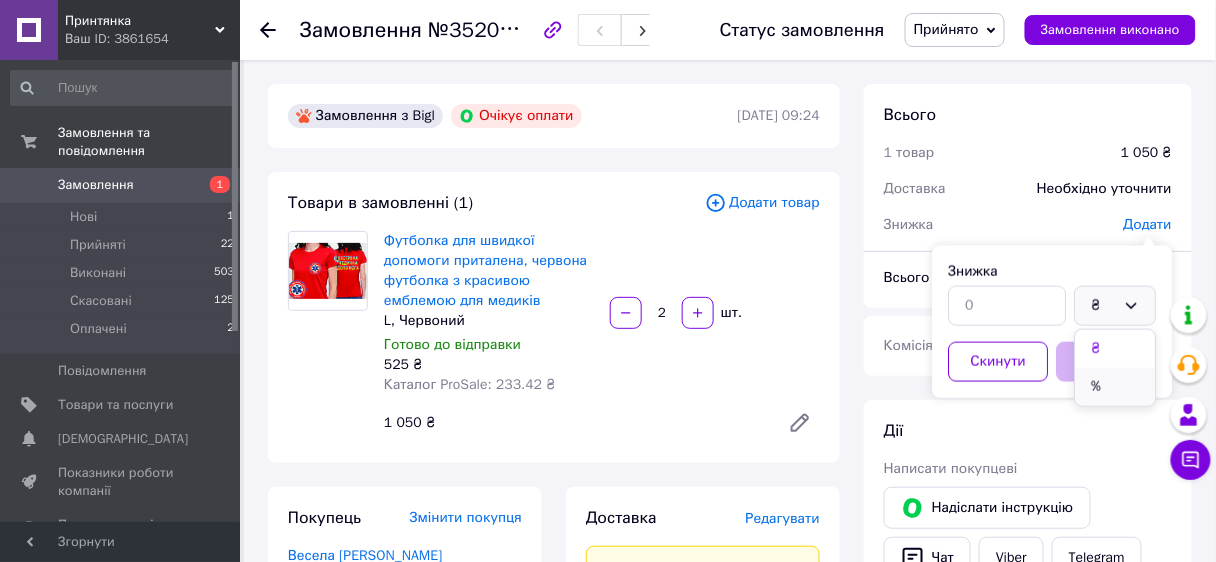 click on "%" at bounding box center [1115, 387] 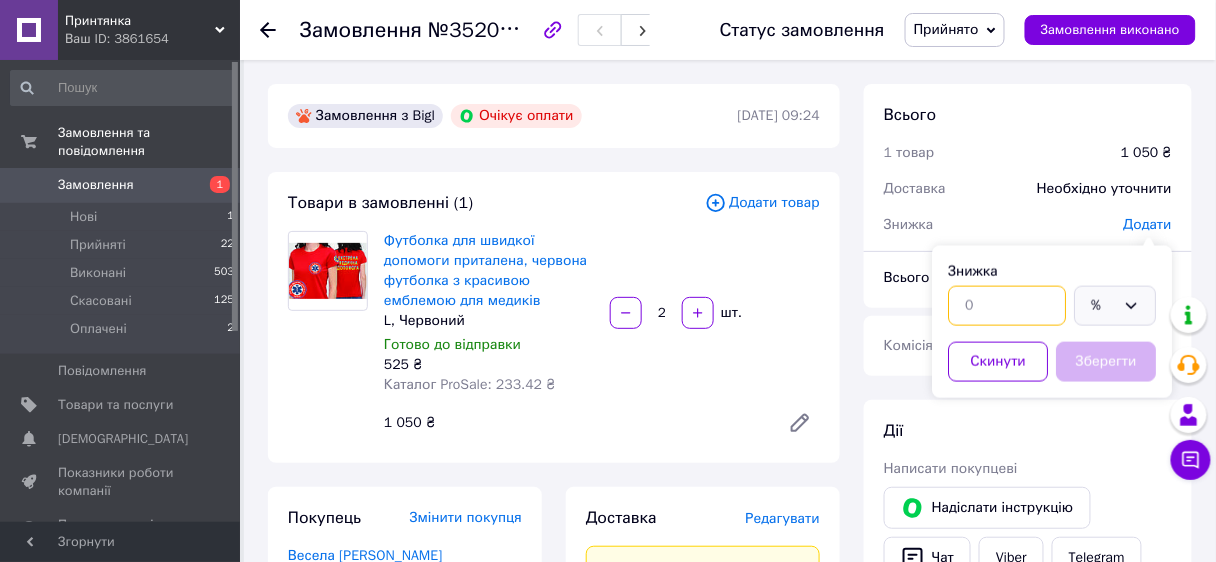 click at bounding box center (1007, 306) 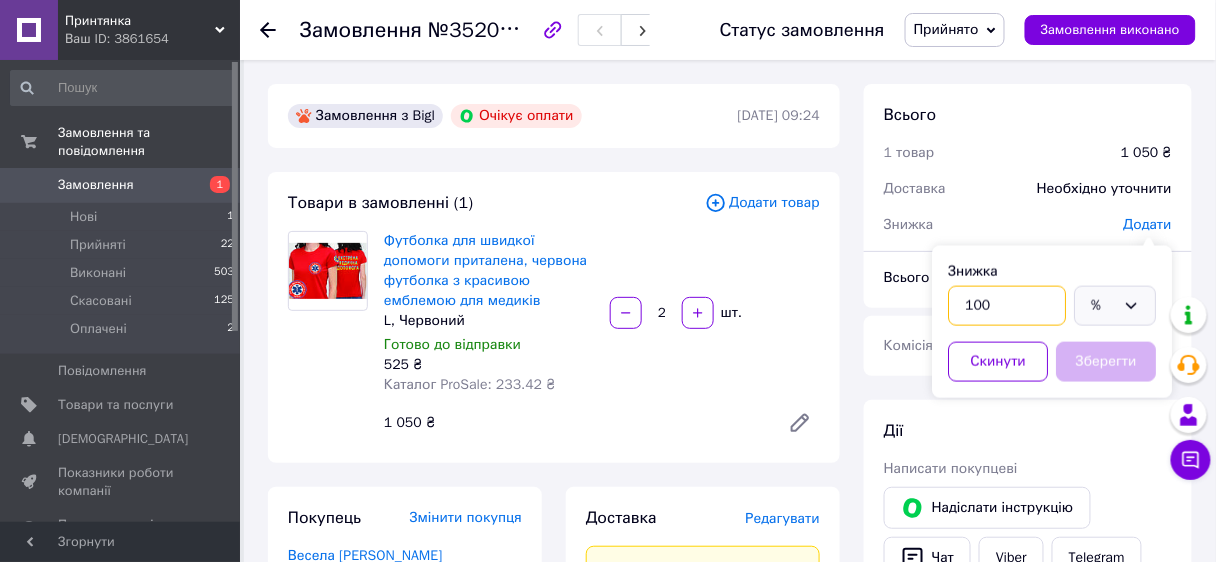 type on "100" 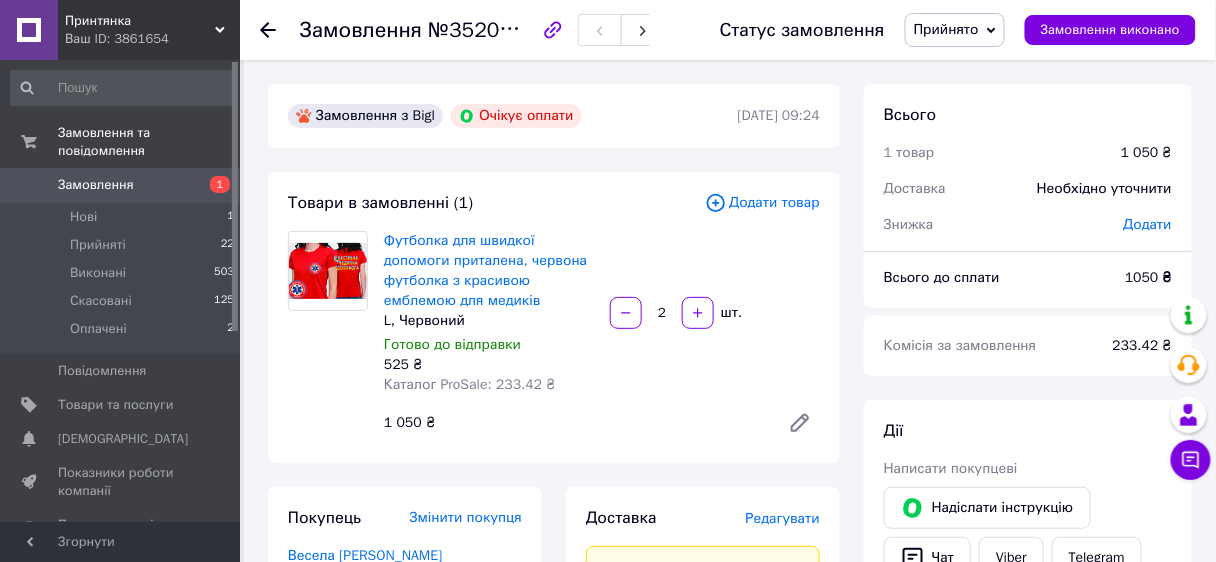 click on "Знижка" at bounding box center [992, 225] 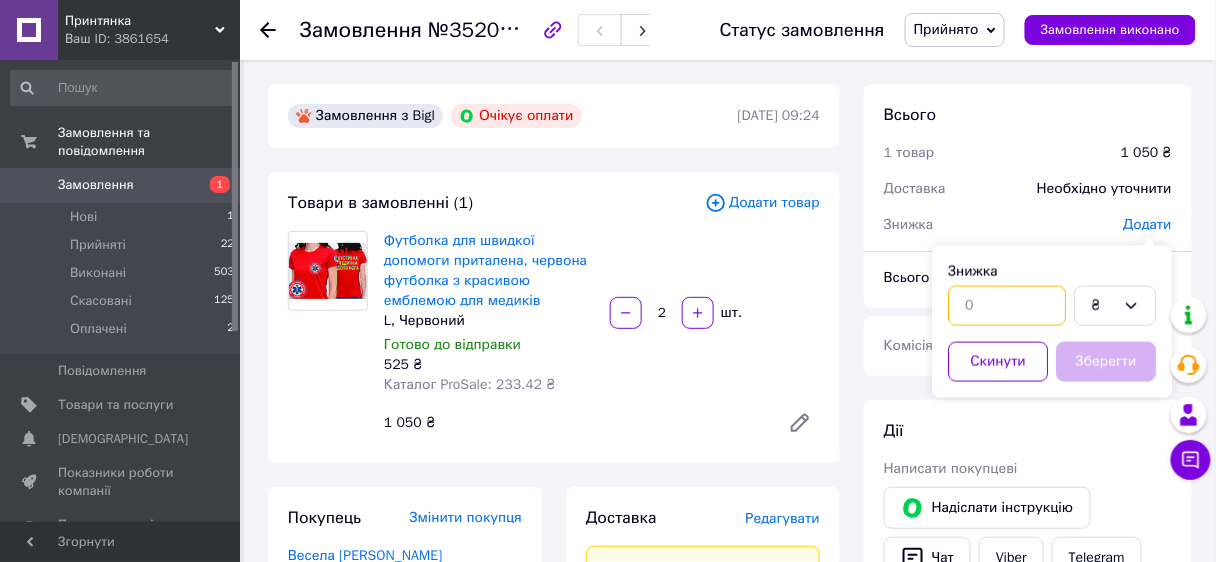 drag, startPoint x: 1019, startPoint y: 305, endPoint x: 993, endPoint y: 307, distance: 26.076809 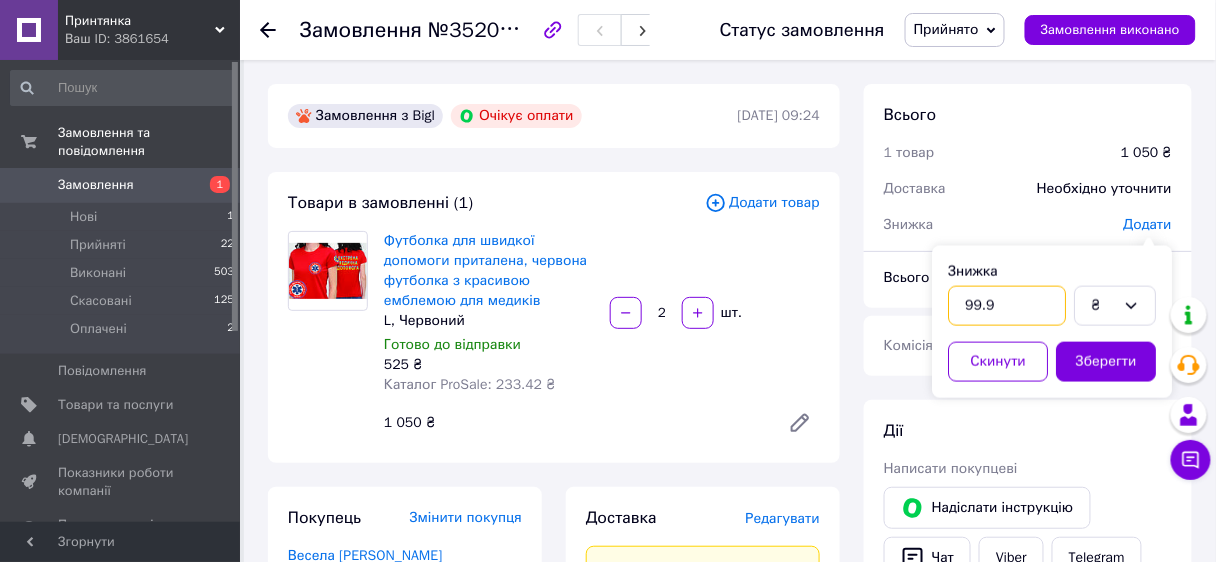 type on "99.9" 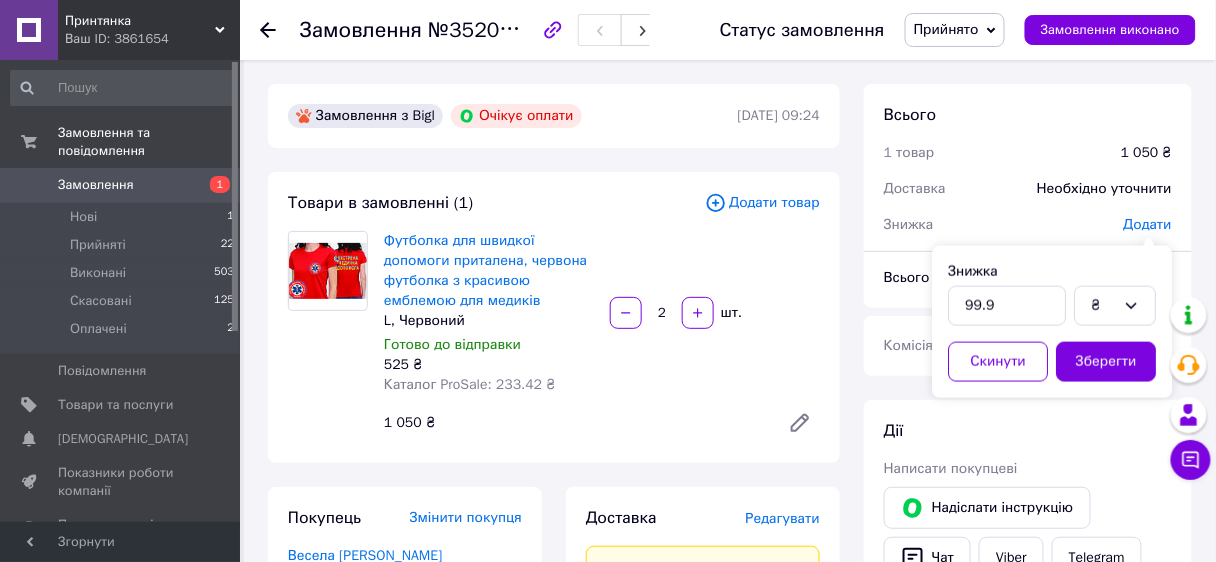 click on "Замовлення №352014754 Статус замовлення Прийнято Виконано Скасовано Оплачено Замовлення виконано Замовлення з Bigl Очікує оплати 10.07.2025 | 09:24 Товари в замовленні (1) Додати товар Футболка для швидкої допомоги приталена, червона футболка з красивою емблемою для медиків L, Червоний Готово до відправки 525 ₴ Каталог ProSale: 233.42 ₴  2   шт. 1 050 ₴ Покупець Змінити покупця Весела Оксана 1 замовлення у вас на 1 050 ₴ Без рейтингу   Додати відгук Додати +380666363192 Оплата Очікує оплати Пром-оплата Запит відправлено Доставка Редагувати Вкажіть номер експрес-накладної Тариф 1 050 ₴" at bounding box center (730, 757) 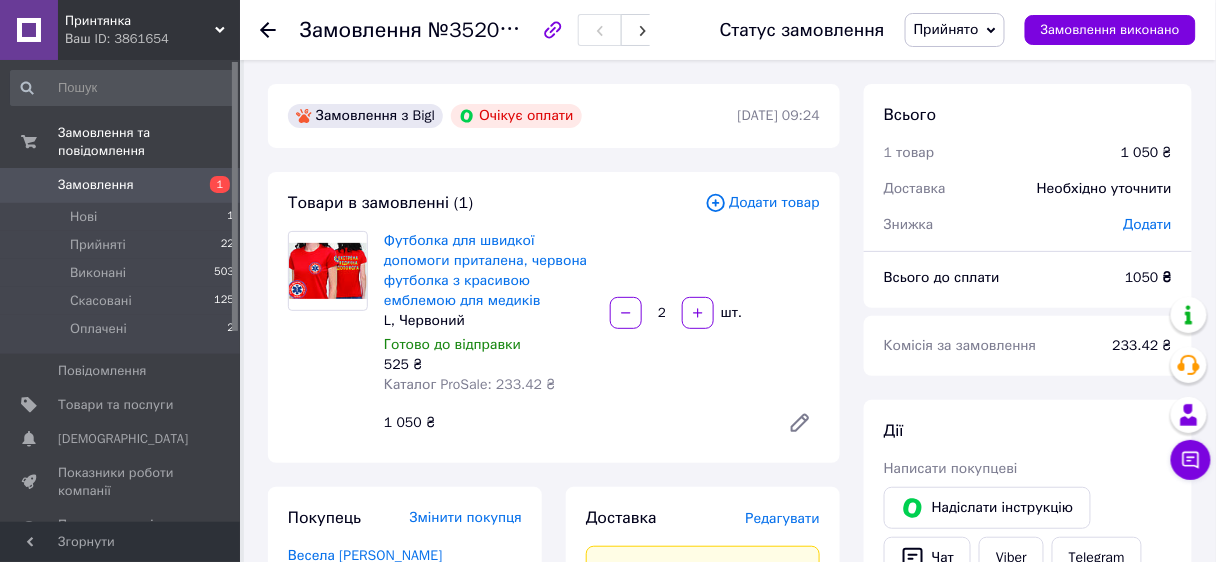 click on "Замовлення" at bounding box center (96, 185) 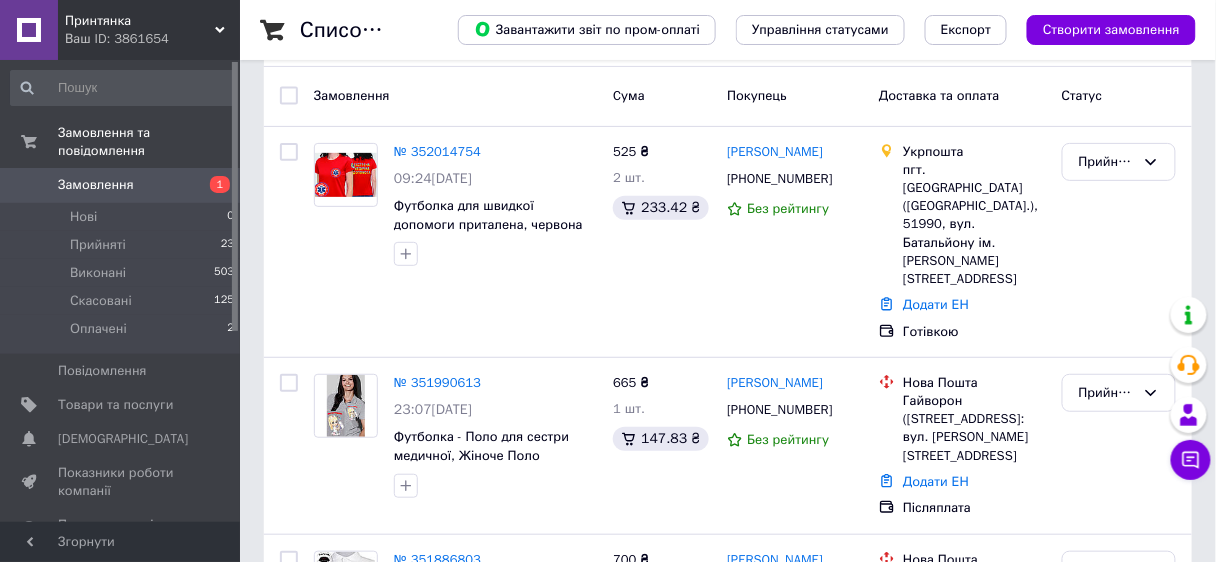 scroll, scrollTop: 80, scrollLeft: 0, axis: vertical 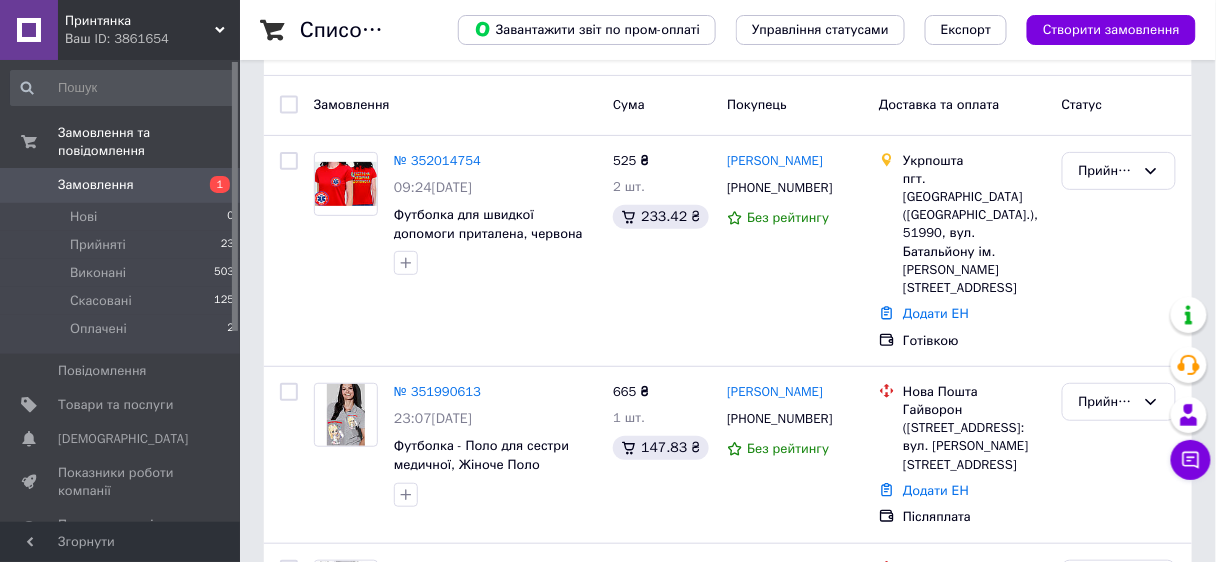 click on "Замовлення" at bounding box center [96, 185] 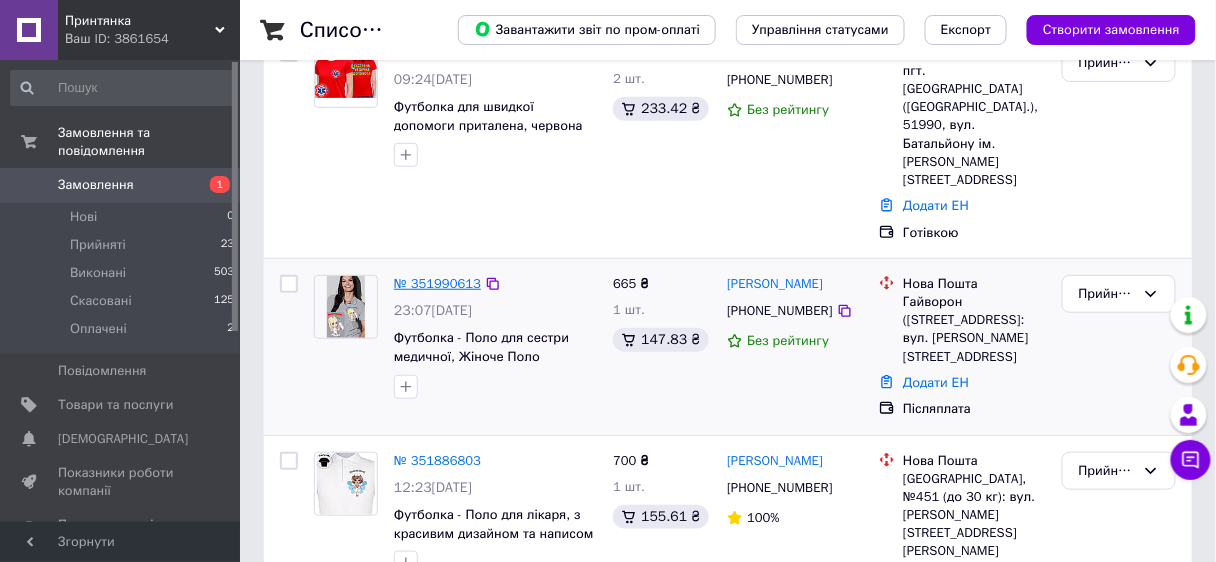 scroll, scrollTop: 160, scrollLeft: 0, axis: vertical 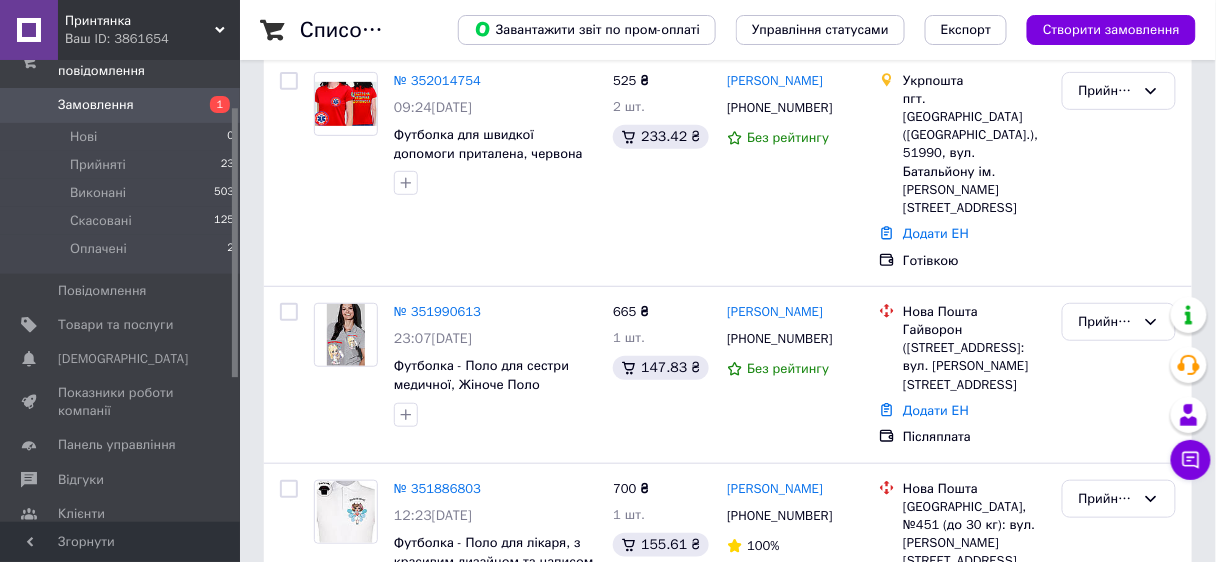 click on "Показники роботи компанії" at bounding box center [121, 402] 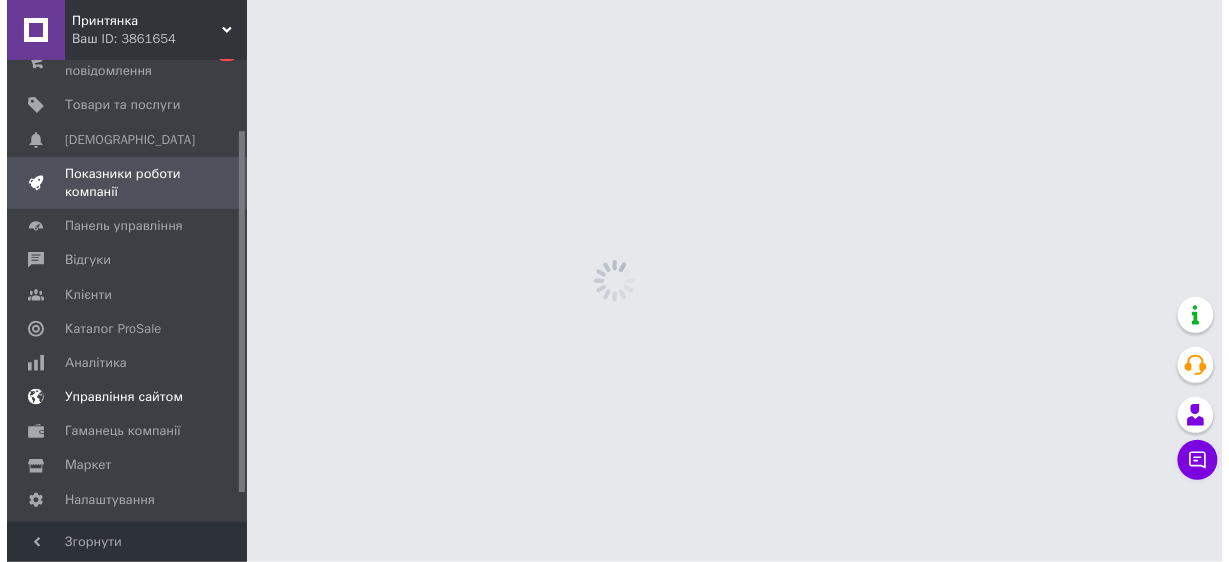 scroll, scrollTop: 0, scrollLeft: 0, axis: both 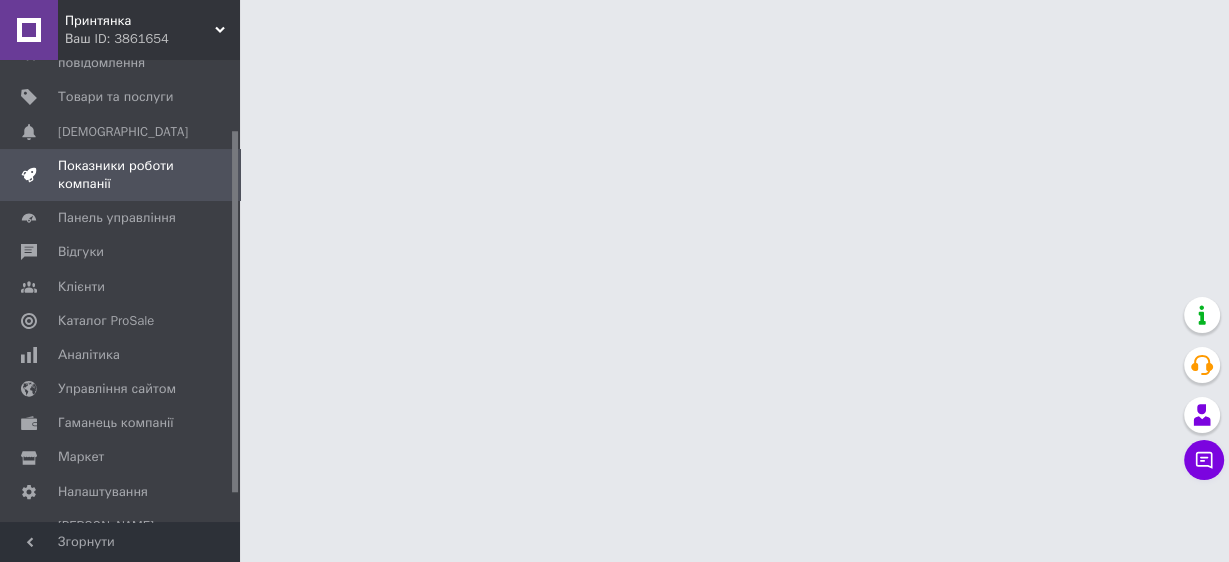 click on "Показники роботи компанії" at bounding box center (121, 175) 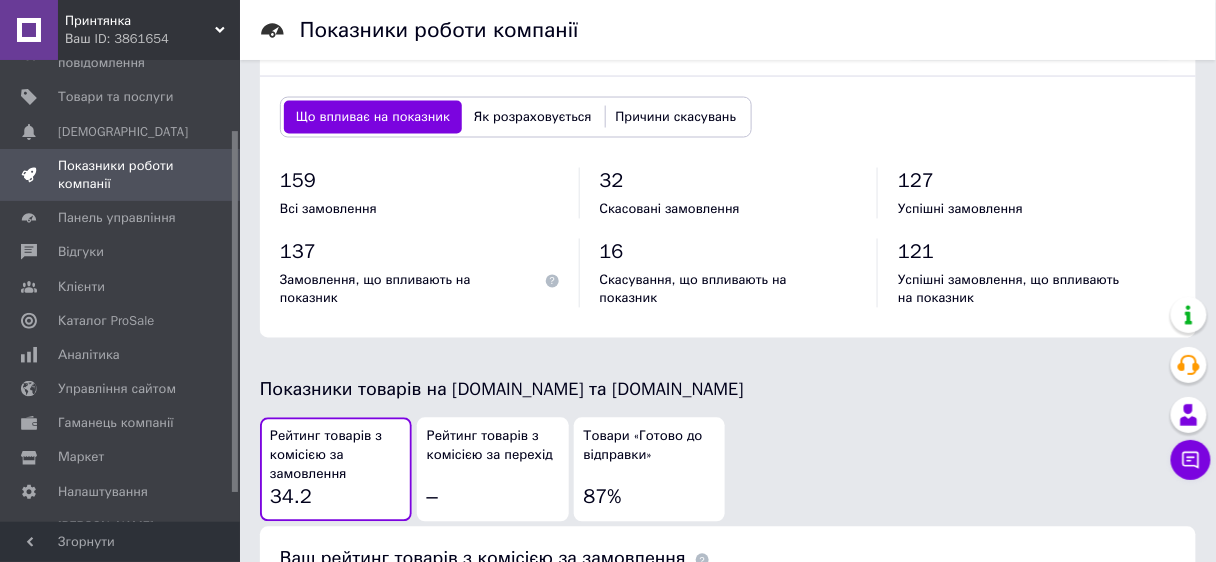 scroll, scrollTop: 960, scrollLeft: 0, axis: vertical 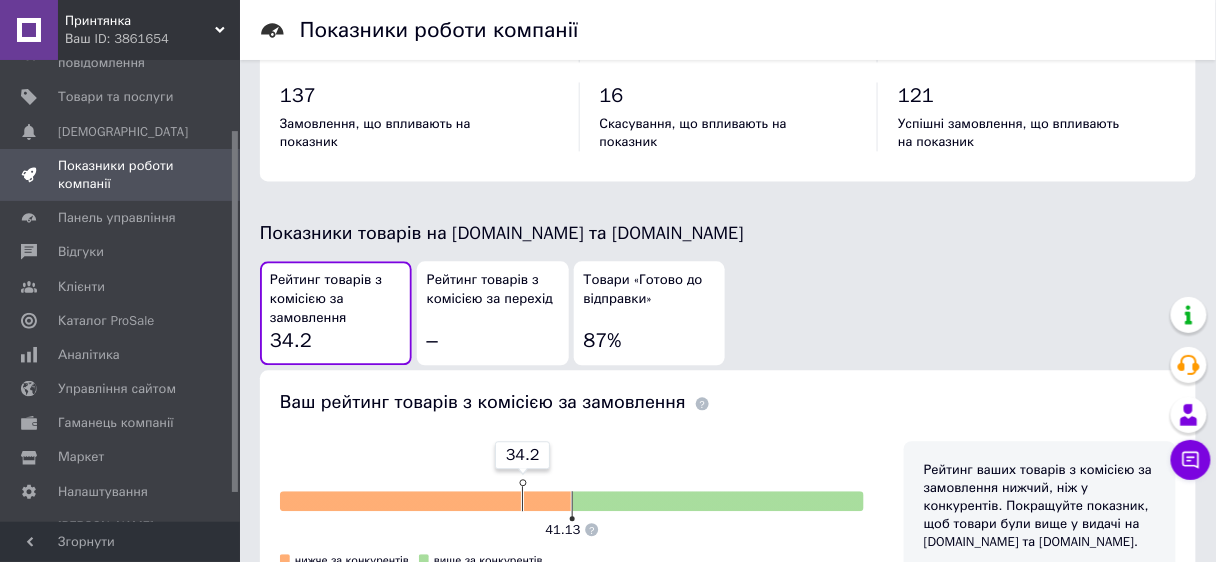 click on "Товари «Готово до відправки» 87%" at bounding box center [650, 313] 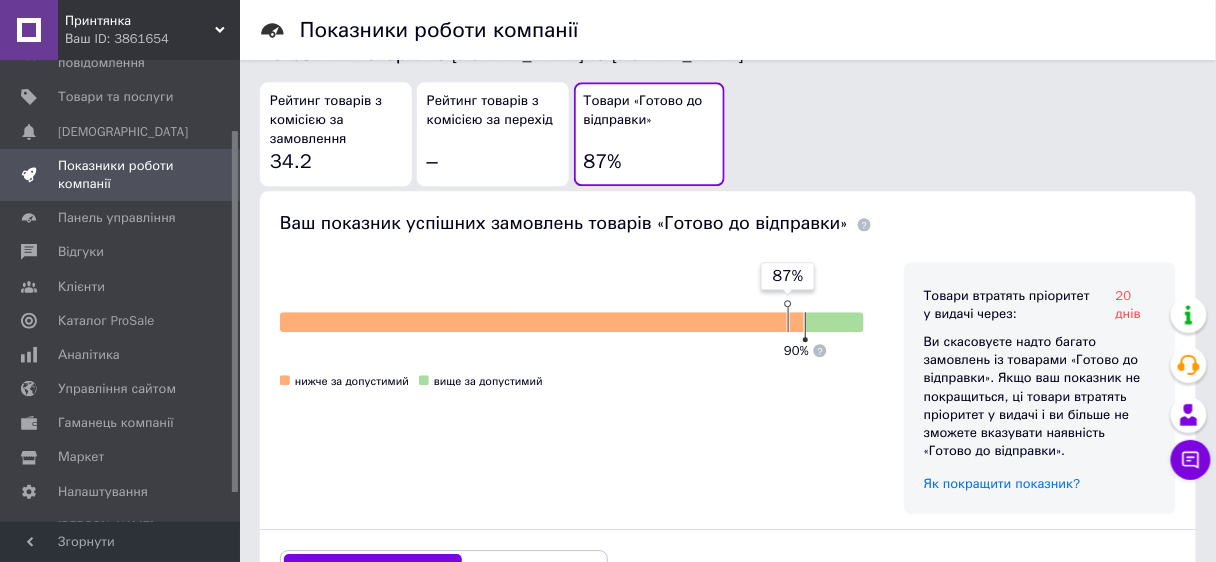 scroll, scrollTop: 1120, scrollLeft: 0, axis: vertical 